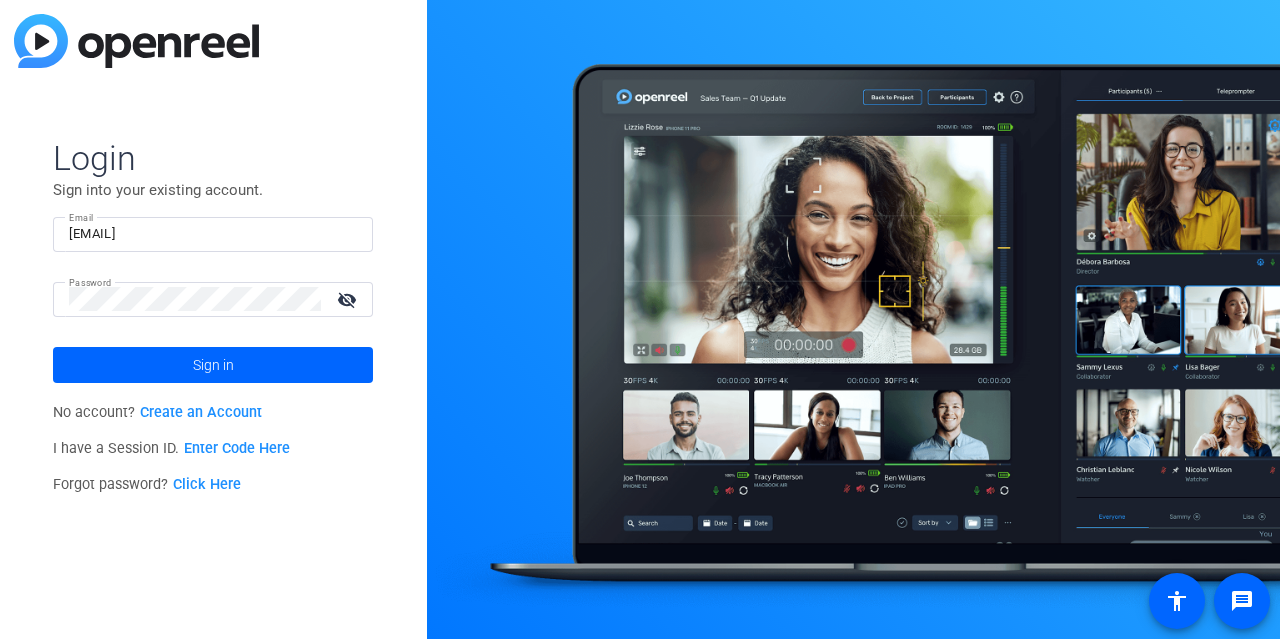 scroll, scrollTop: 0, scrollLeft: 0, axis: both 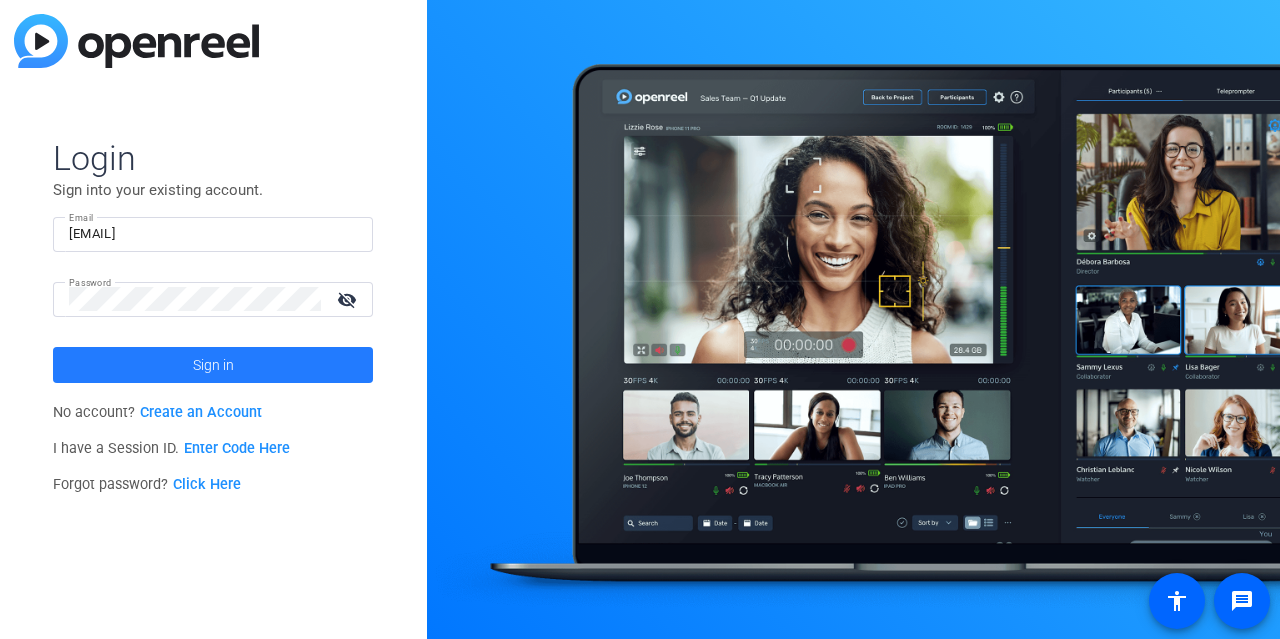 click 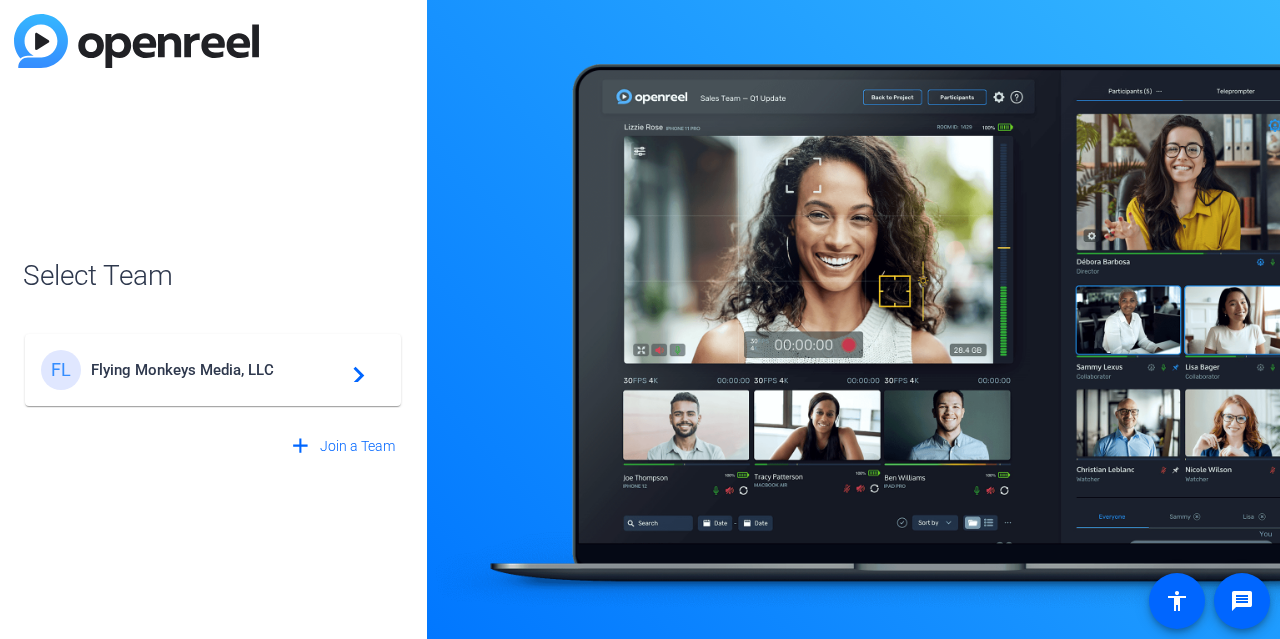scroll, scrollTop: 0, scrollLeft: 0, axis: both 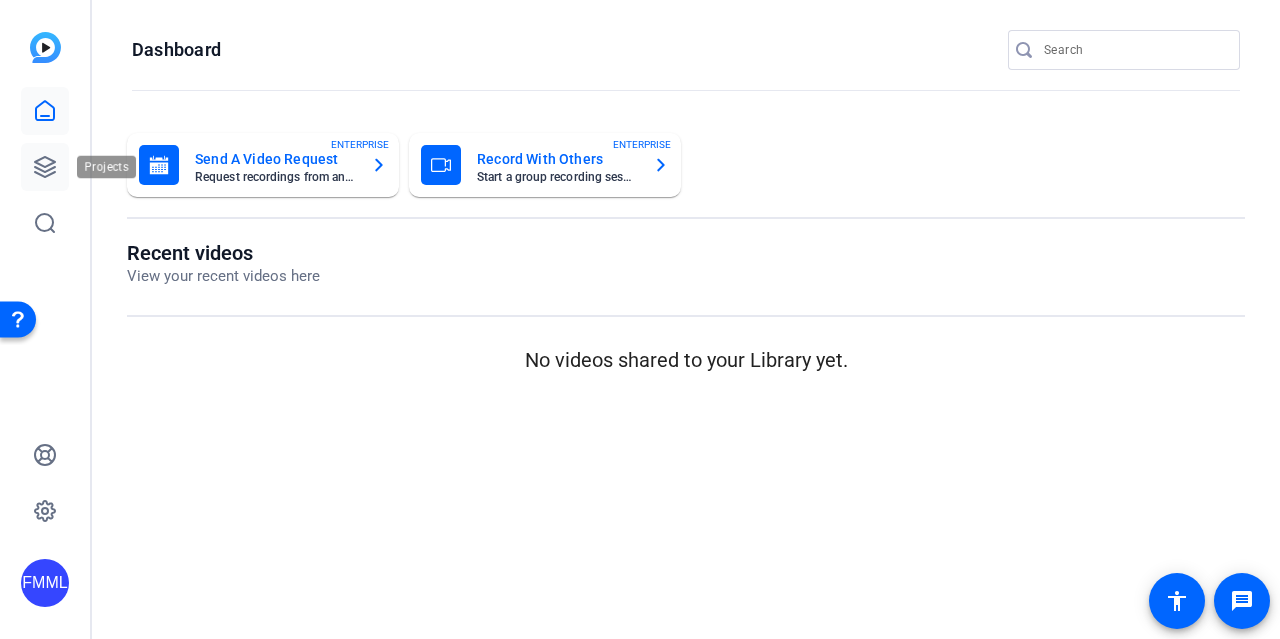 click 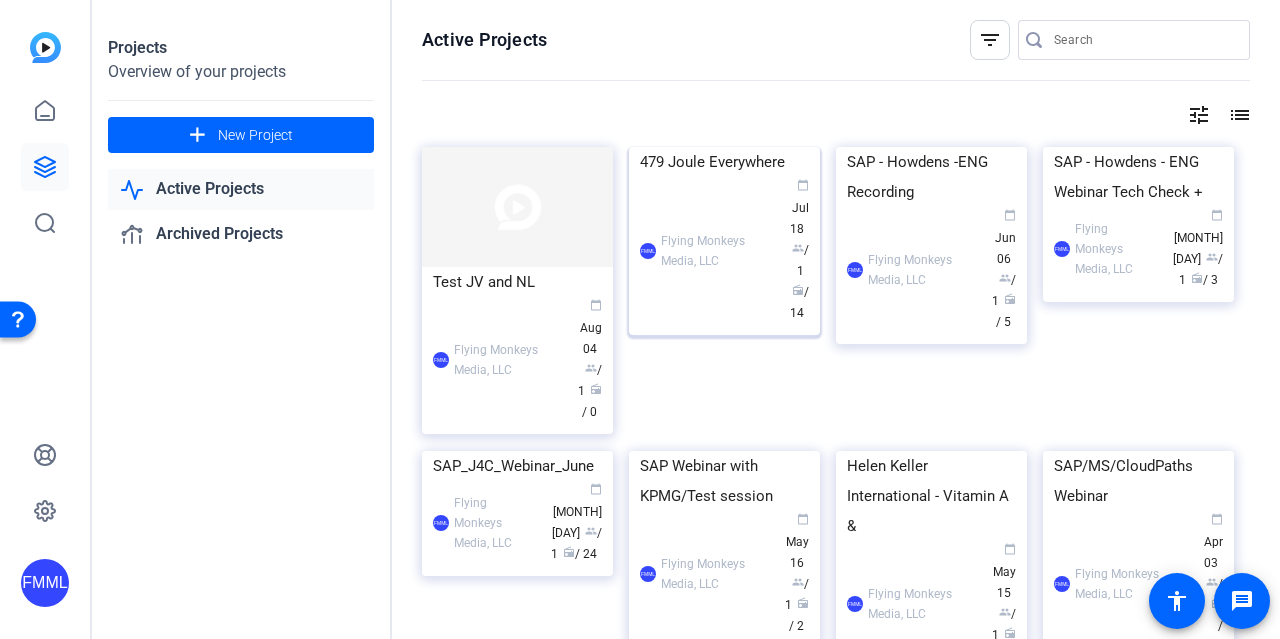 click on "FMML  Flying Monkeys Media, LLC calendar_today  Jul 18  group  / 1  radio  / 14" 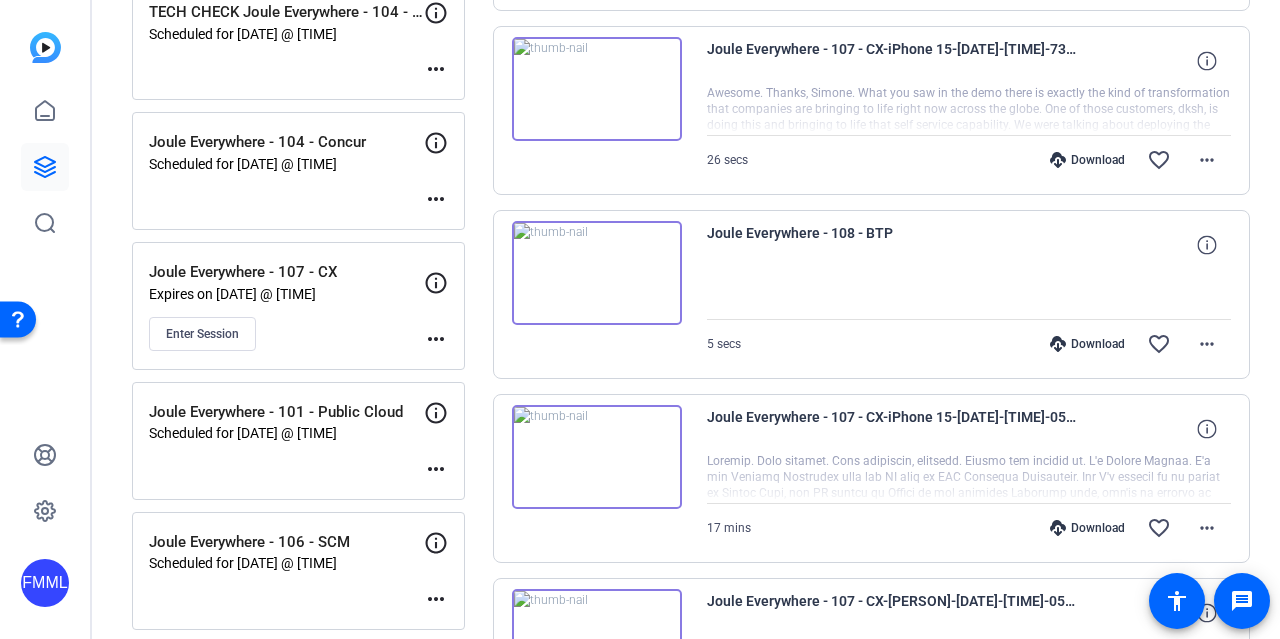 scroll, scrollTop: 1080, scrollLeft: 0, axis: vertical 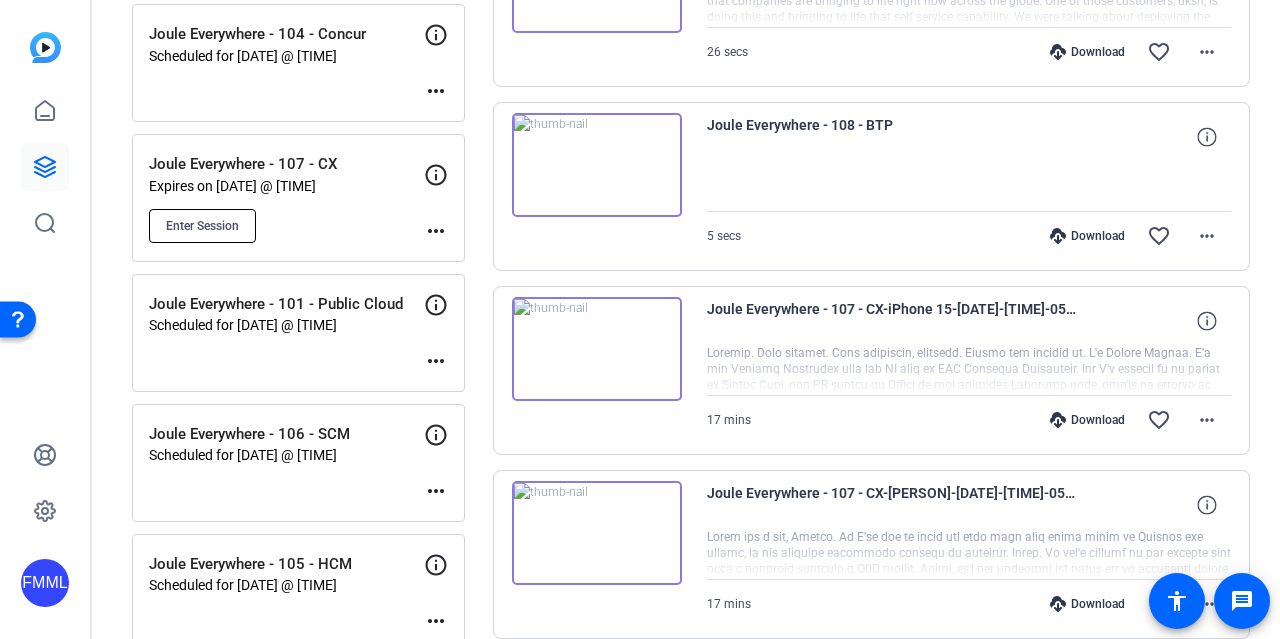 click on "Enter Session" 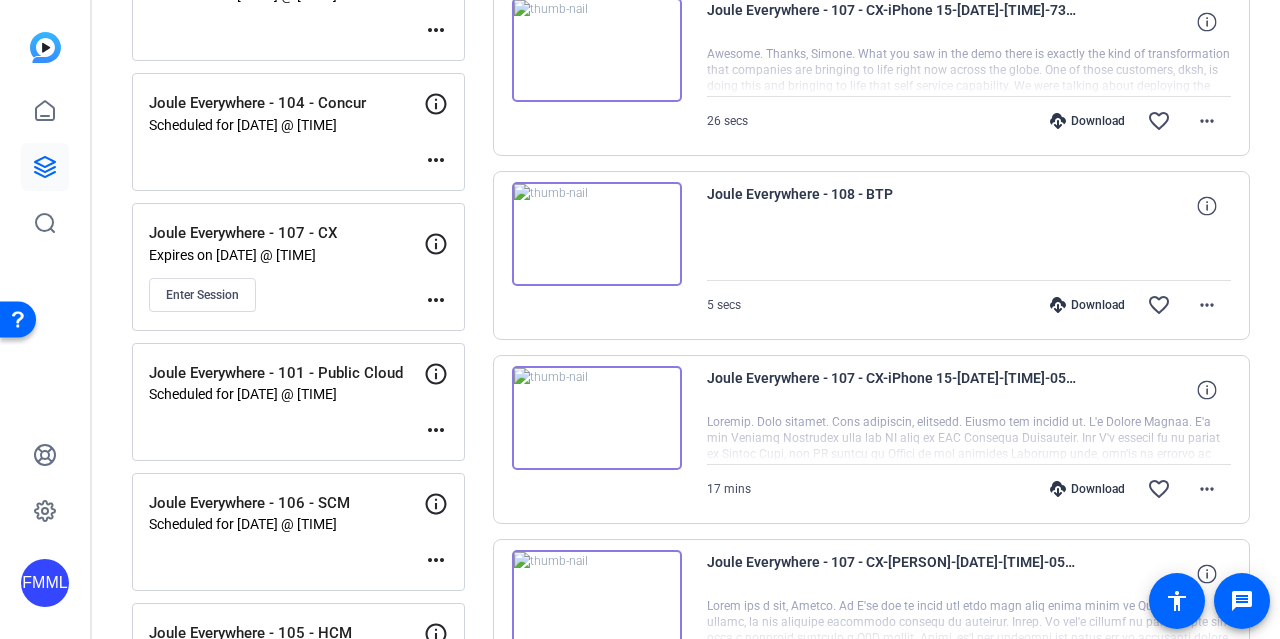 scroll, scrollTop: 972, scrollLeft: 0, axis: vertical 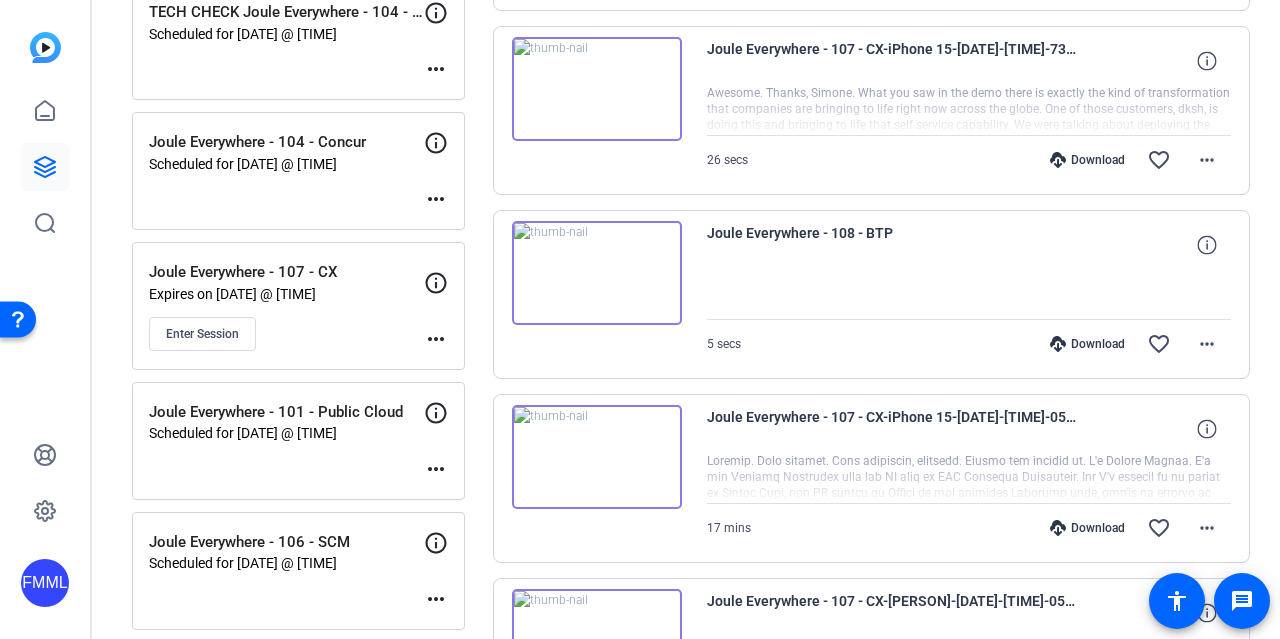 click on "FMML" 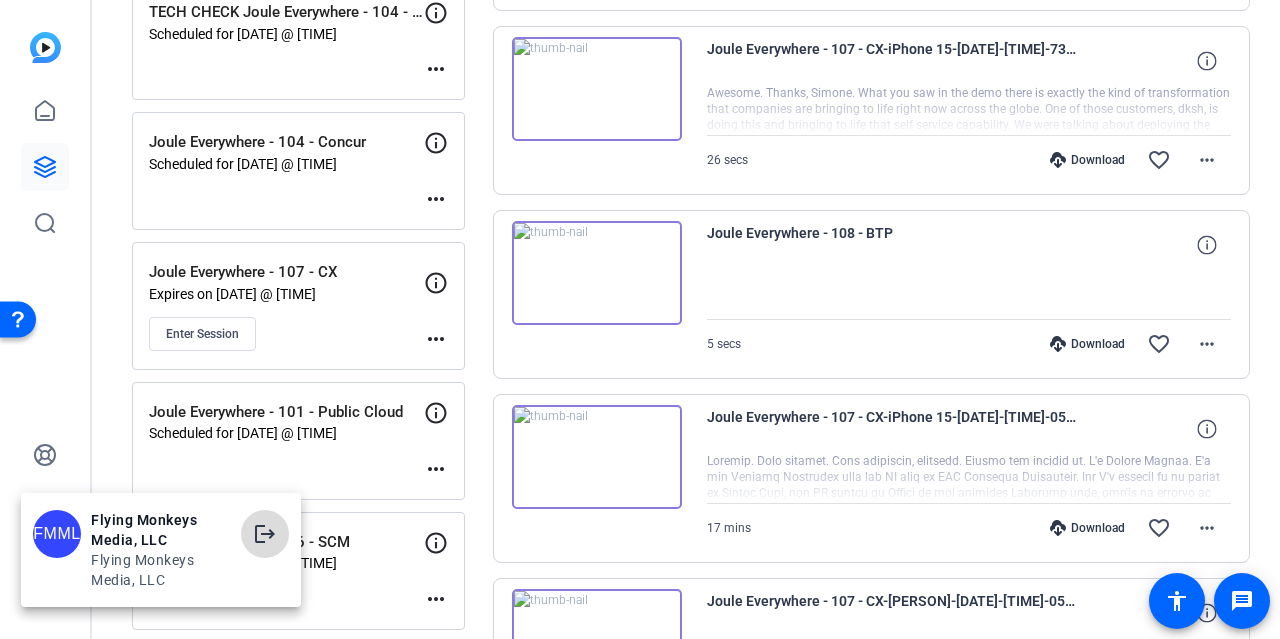 click on "logout" at bounding box center (265, 534) 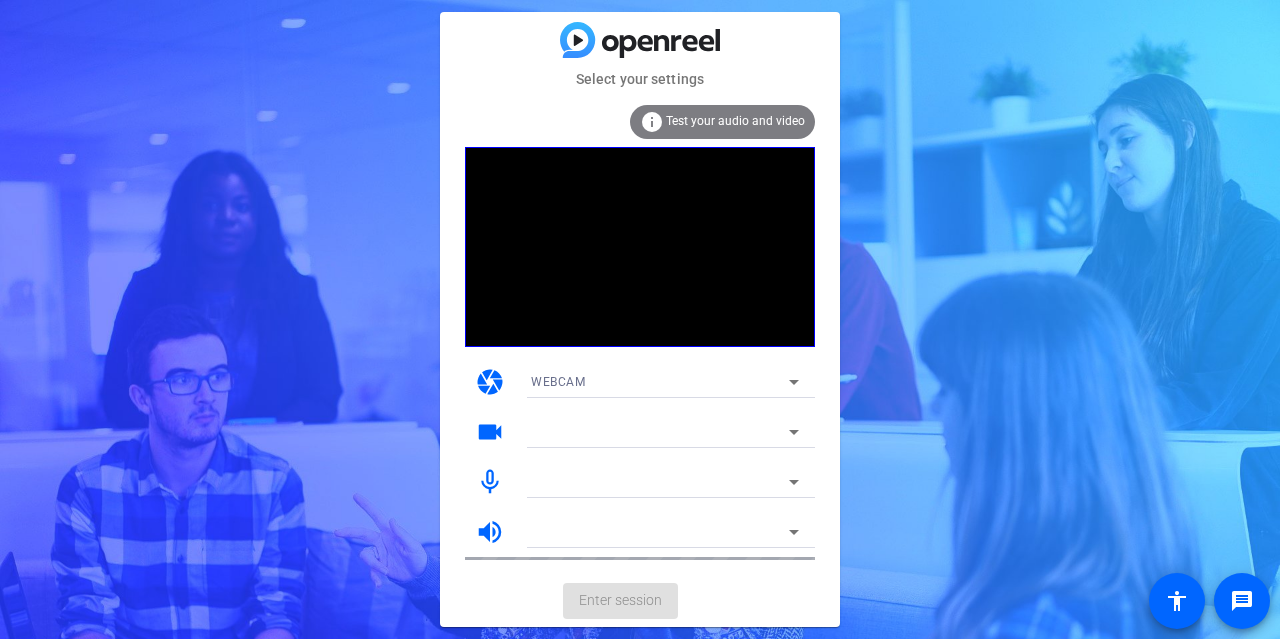 scroll, scrollTop: 0, scrollLeft: 0, axis: both 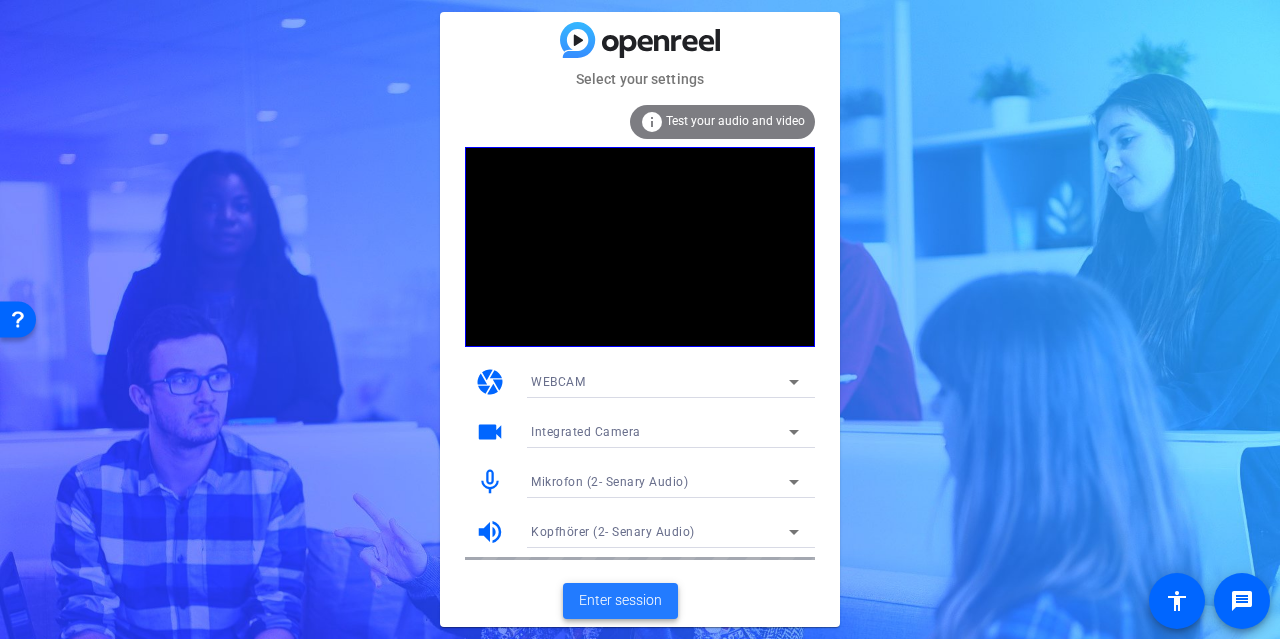 click on "Enter session" 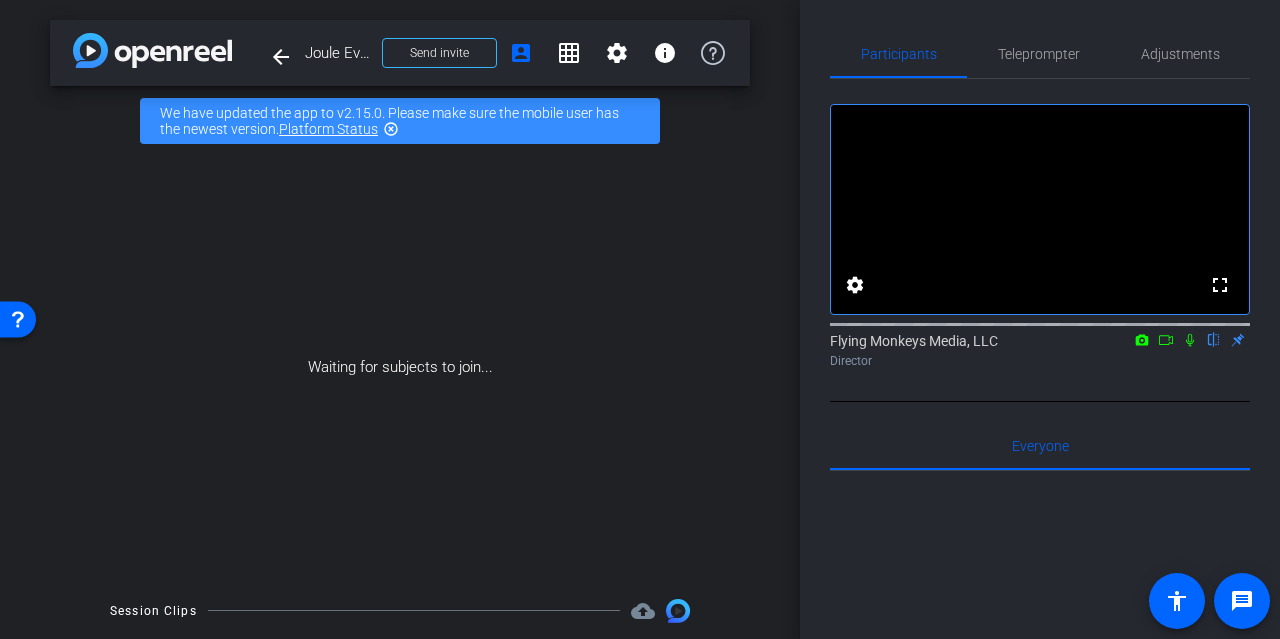 click 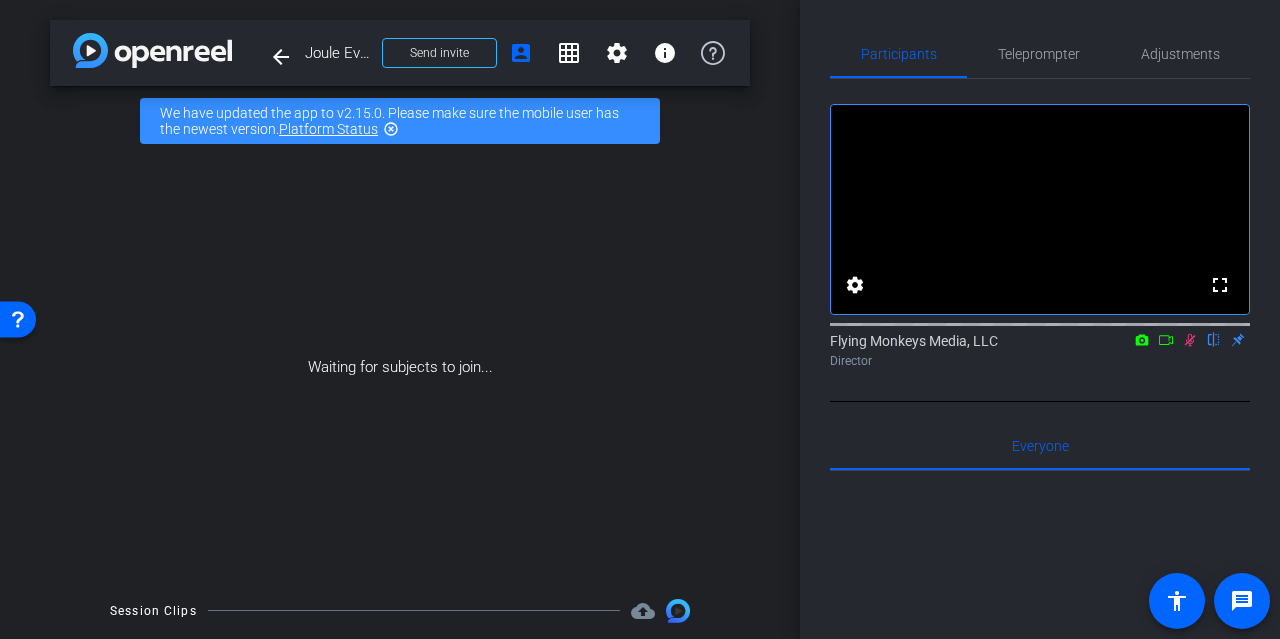 click 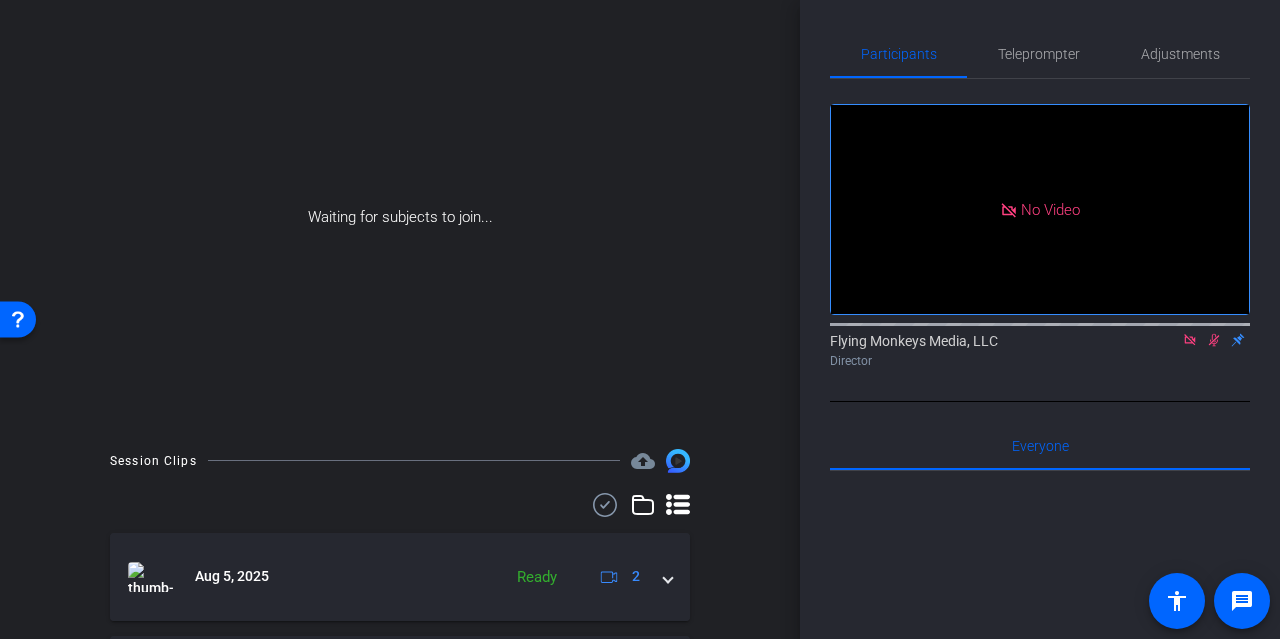 scroll, scrollTop: 540, scrollLeft: 0, axis: vertical 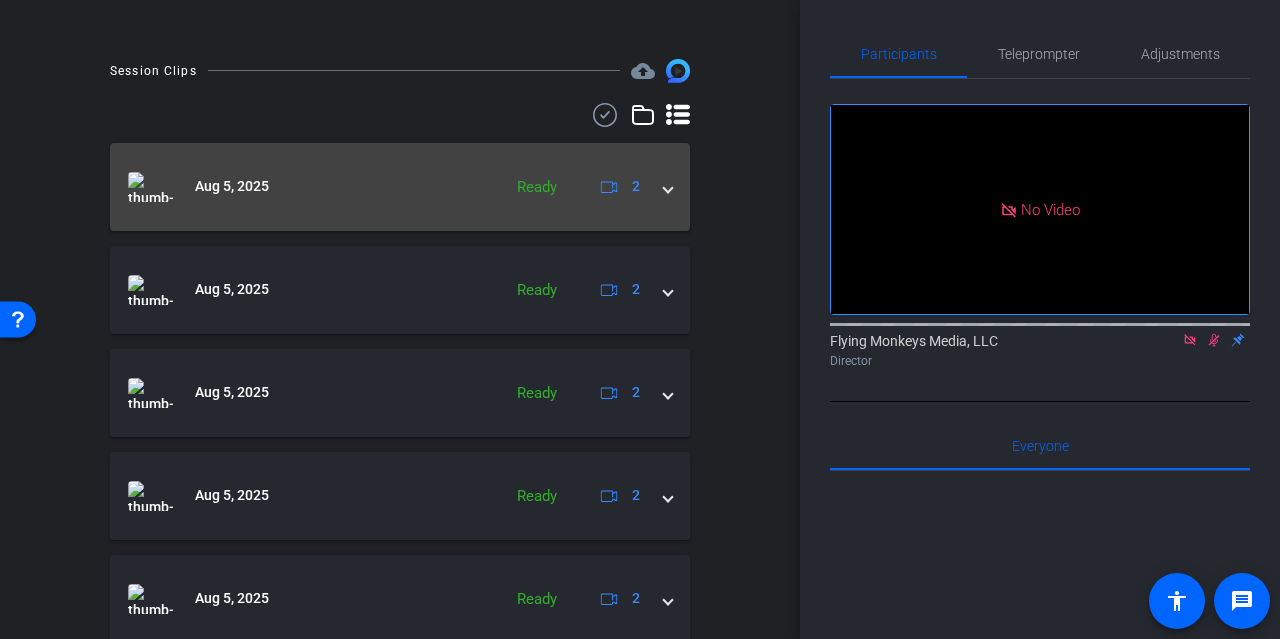 click at bounding box center (668, 186) 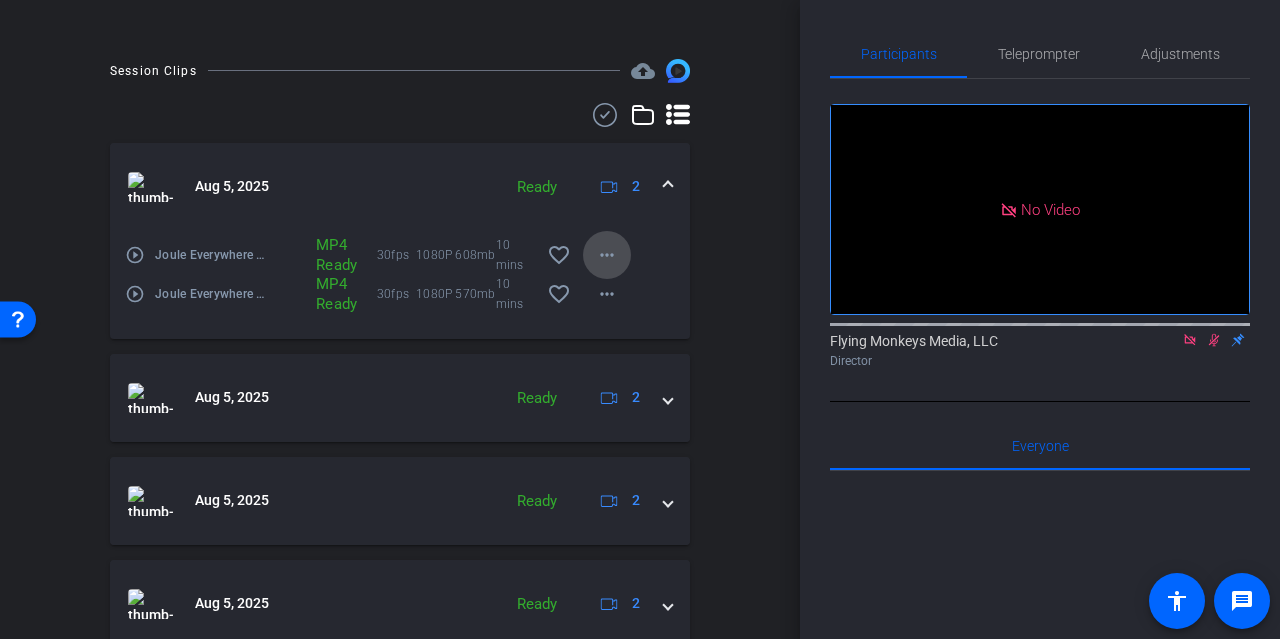 click on "more_horiz" at bounding box center [607, 255] 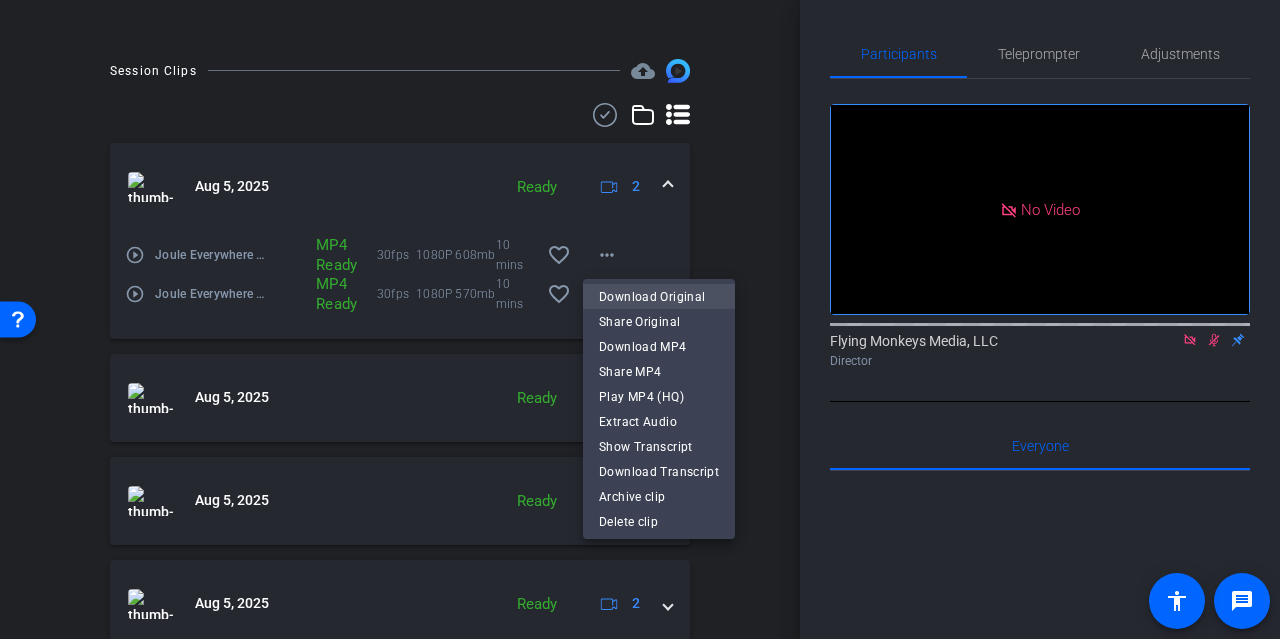 click on "Download Original" at bounding box center [659, 296] 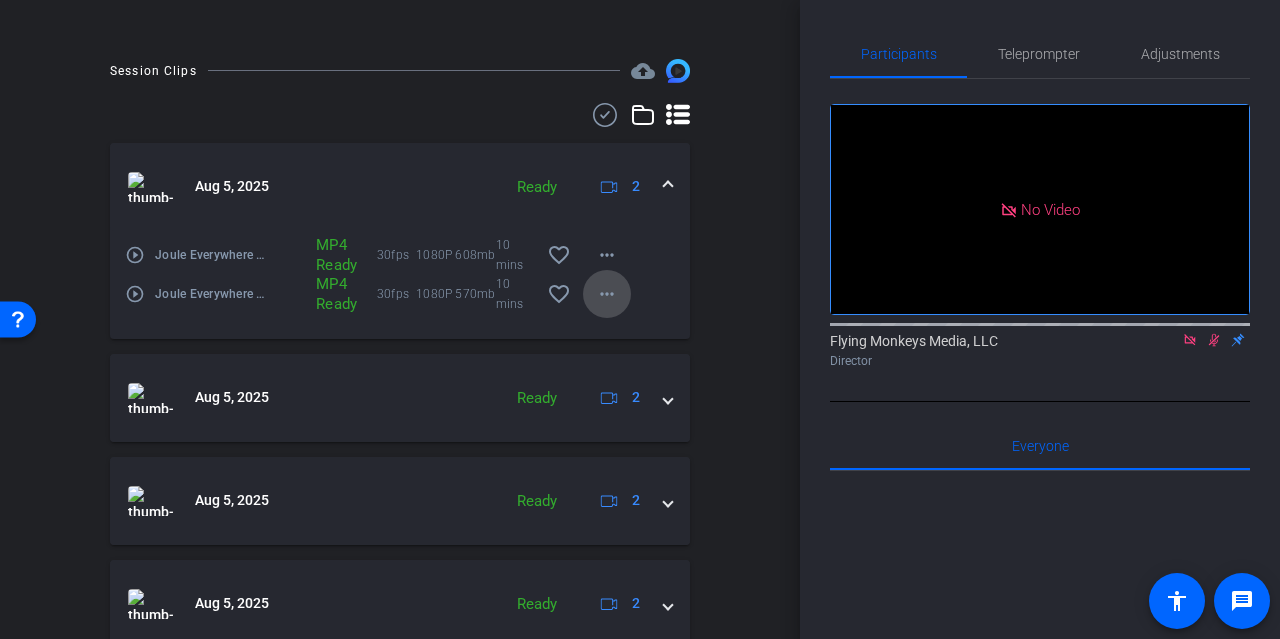 click on "more_horiz" at bounding box center [607, 294] 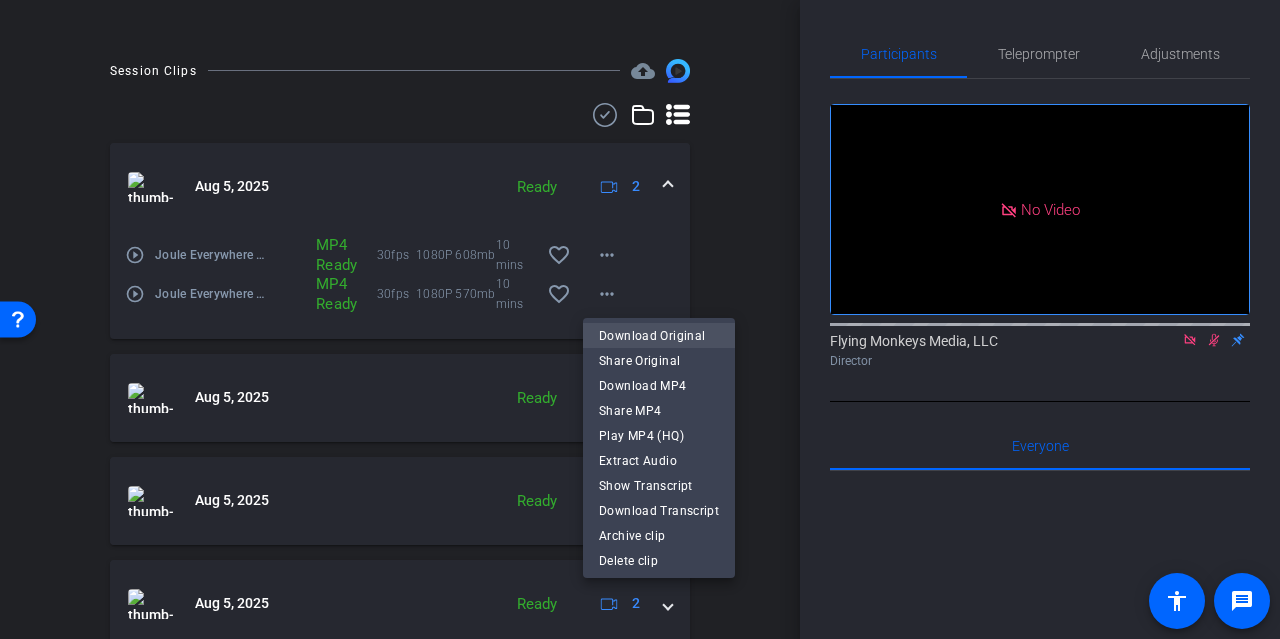 click on "Download Original" at bounding box center [659, 335] 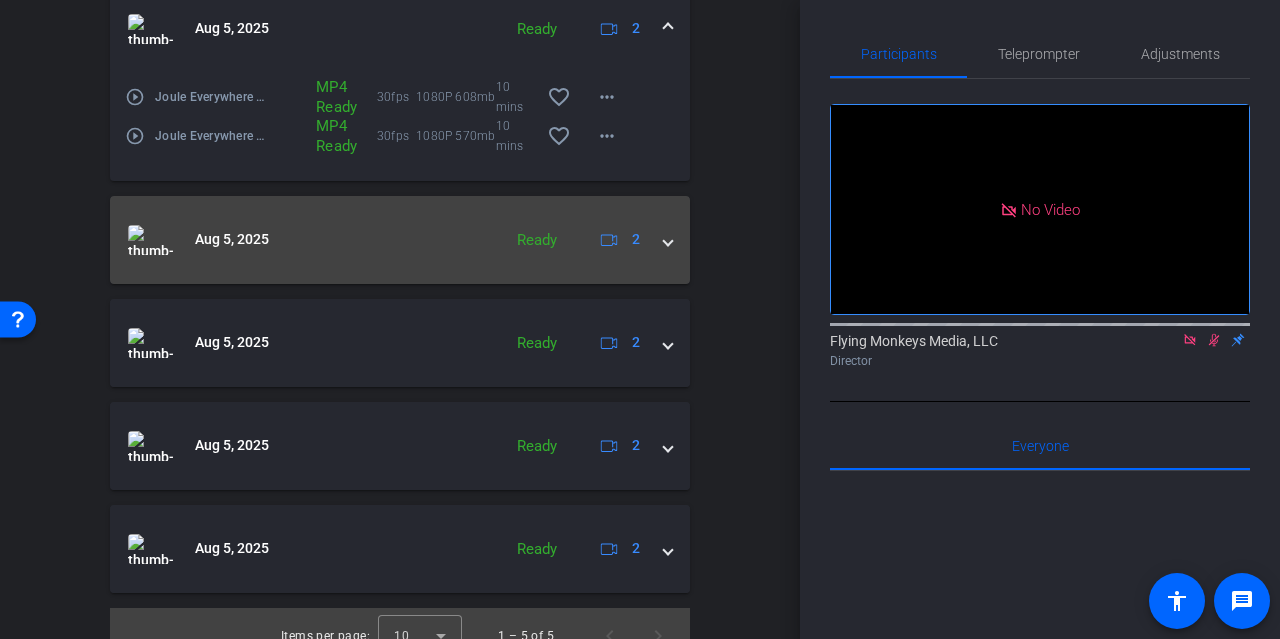 scroll, scrollTop: 722, scrollLeft: 0, axis: vertical 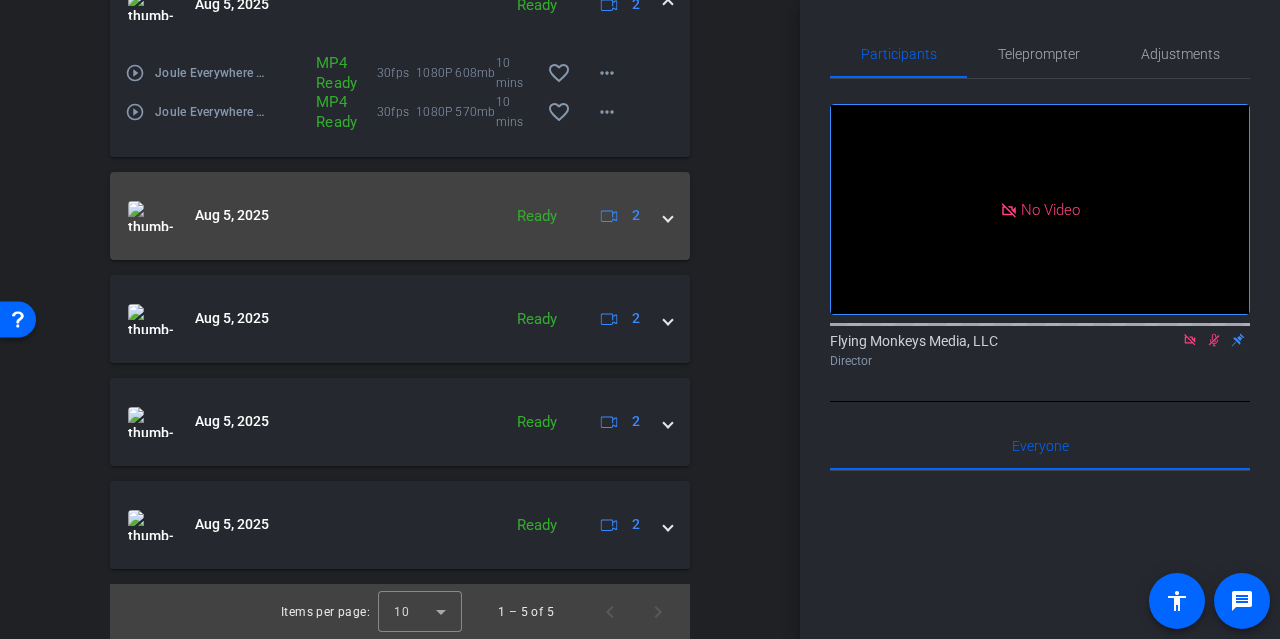 click at bounding box center [668, 215] 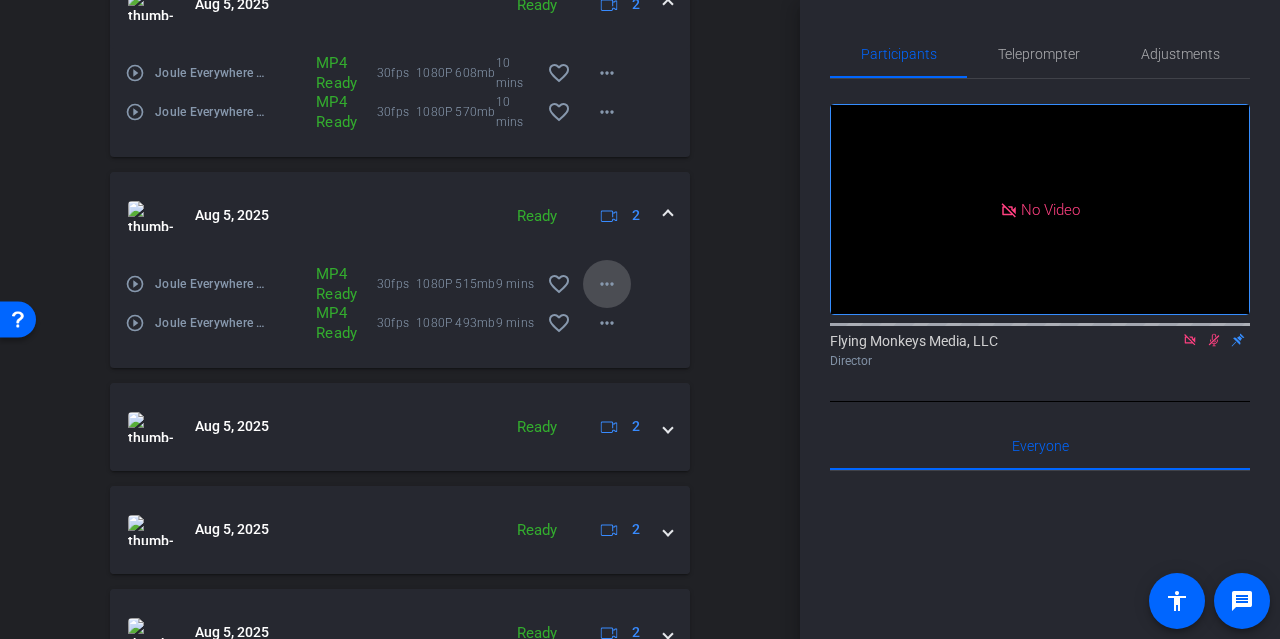 click at bounding box center [607, 284] 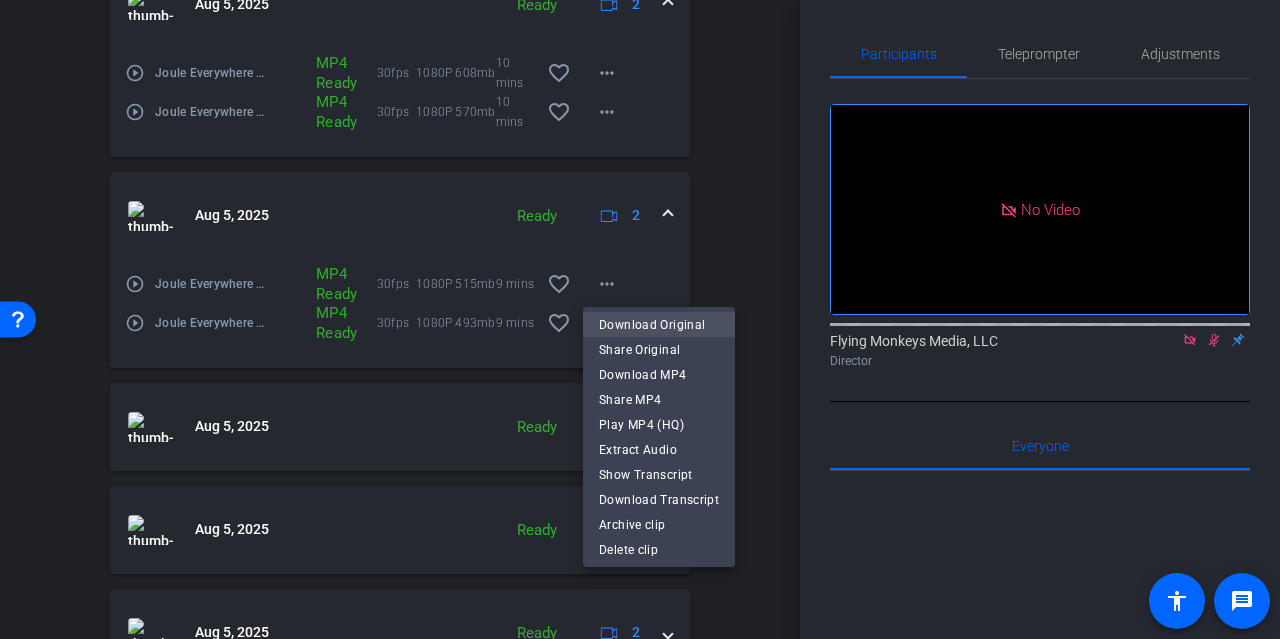click on "Download Original" at bounding box center [659, 325] 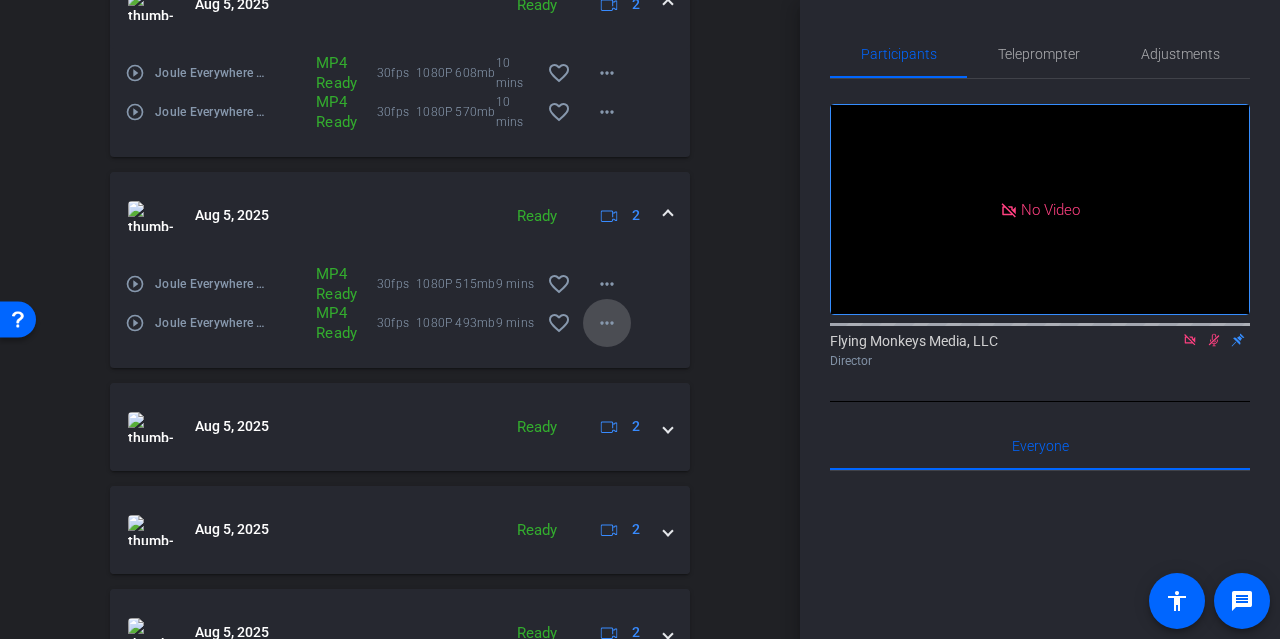 click on "more_horiz" at bounding box center (607, 323) 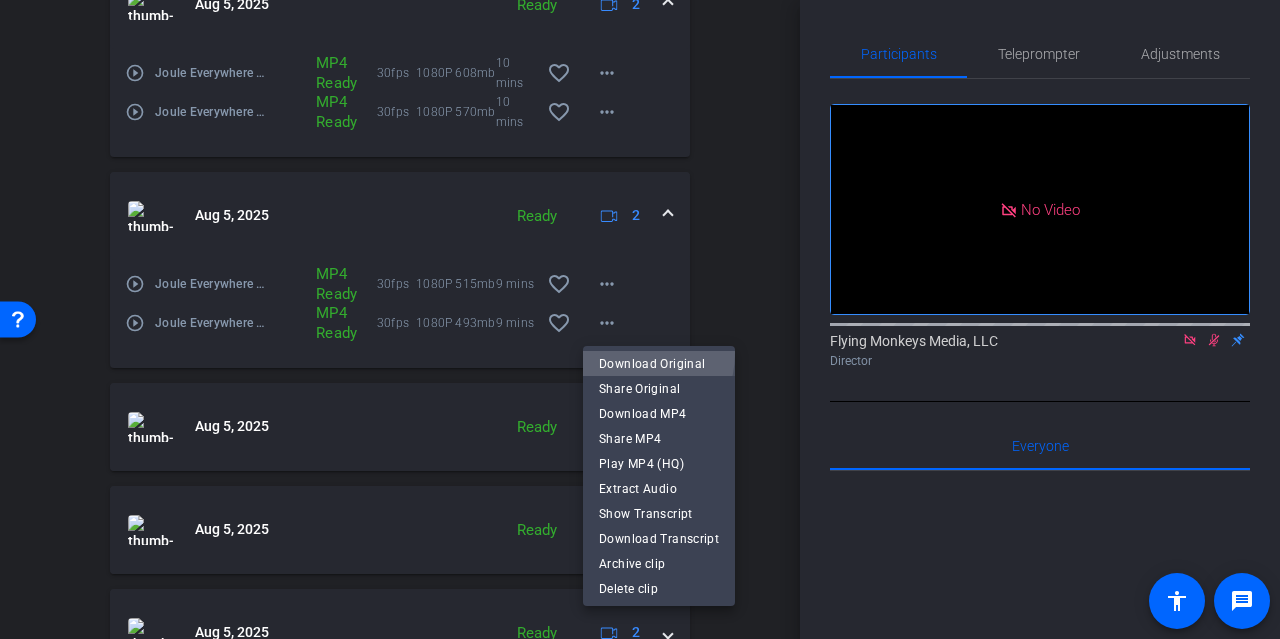 click on "Download Original" at bounding box center [659, 364] 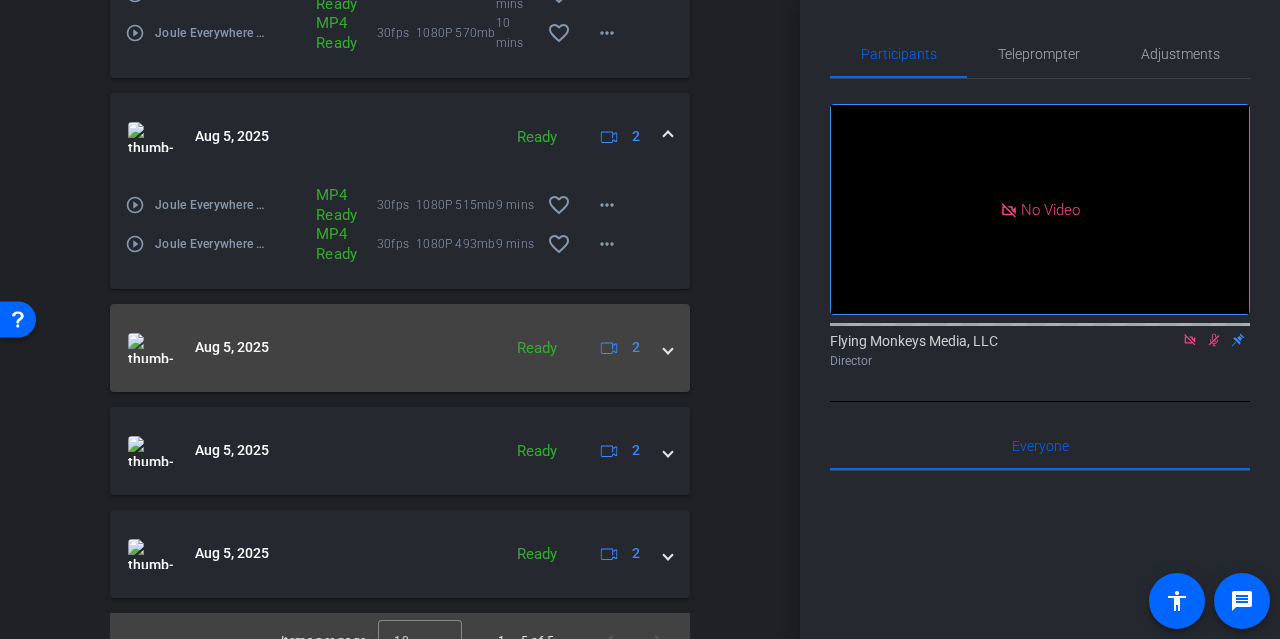 scroll, scrollTop: 830, scrollLeft: 0, axis: vertical 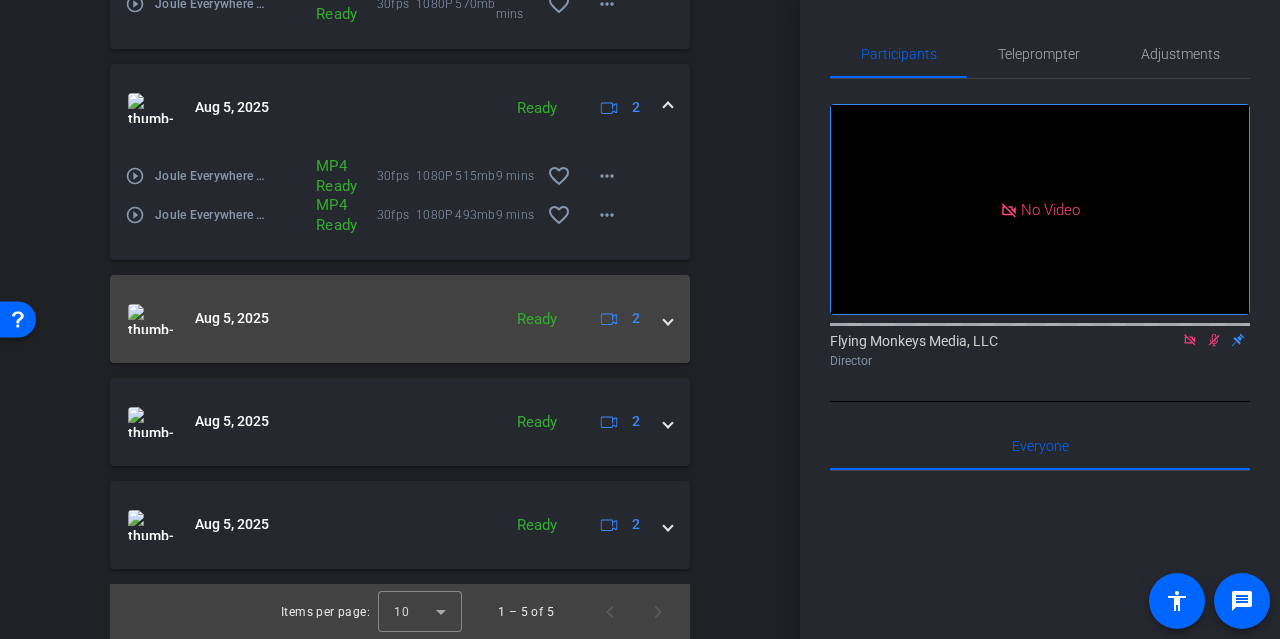 click at bounding box center (668, 318) 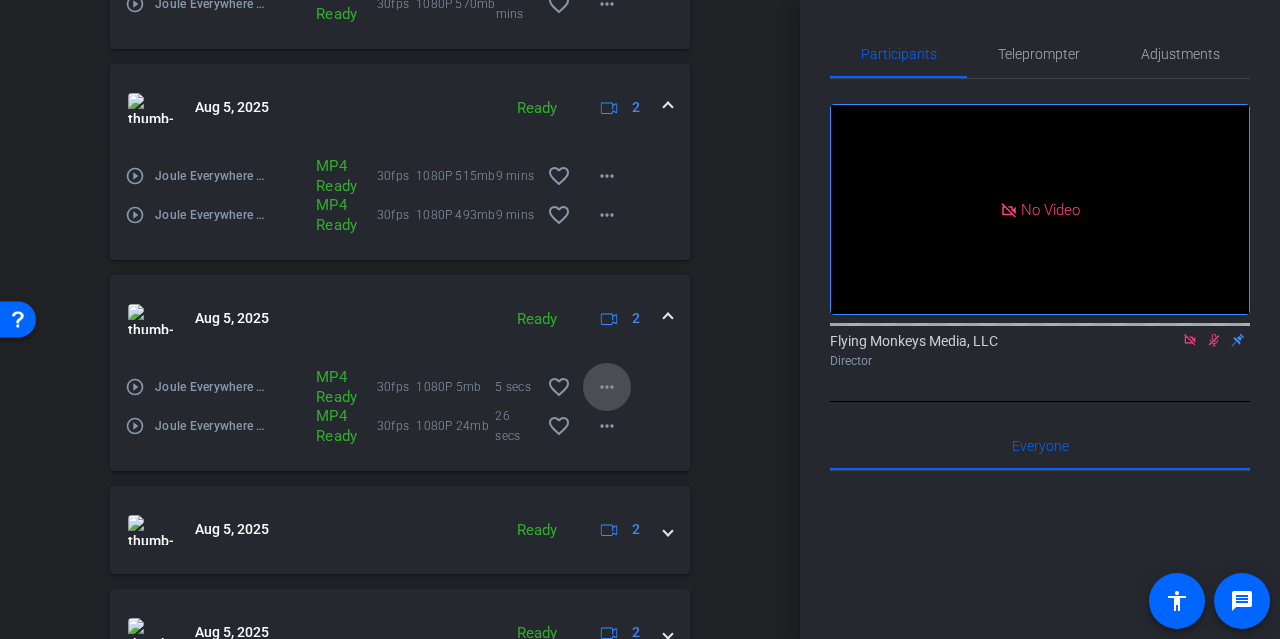click on "more_horiz" at bounding box center (607, 387) 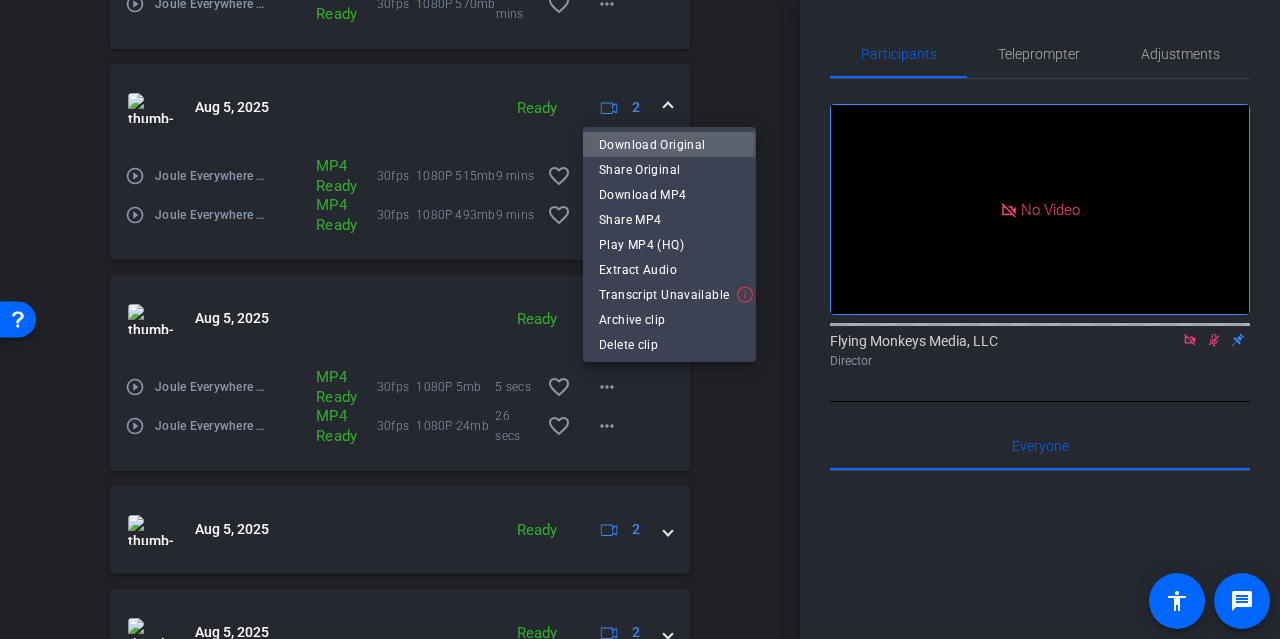 click on "Download Original" at bounding box center (669, 145) 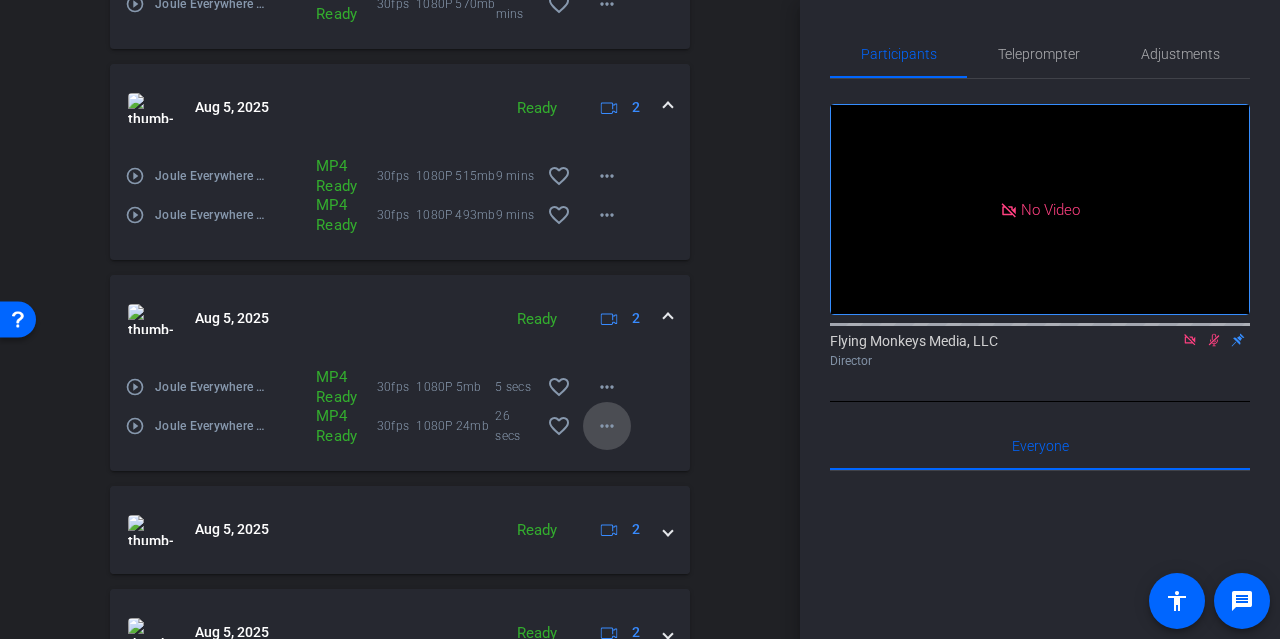 click on "more_horiz" at bounding box center [607, 426] 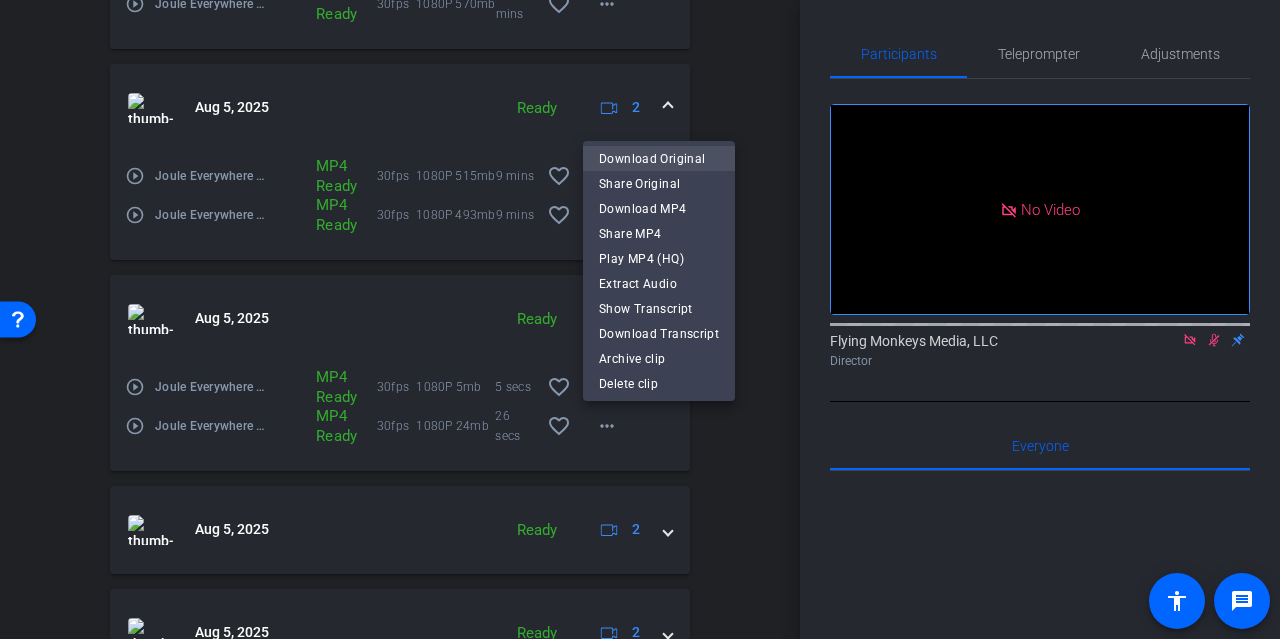 click on "Download Original" at bounding box center (659, 159) 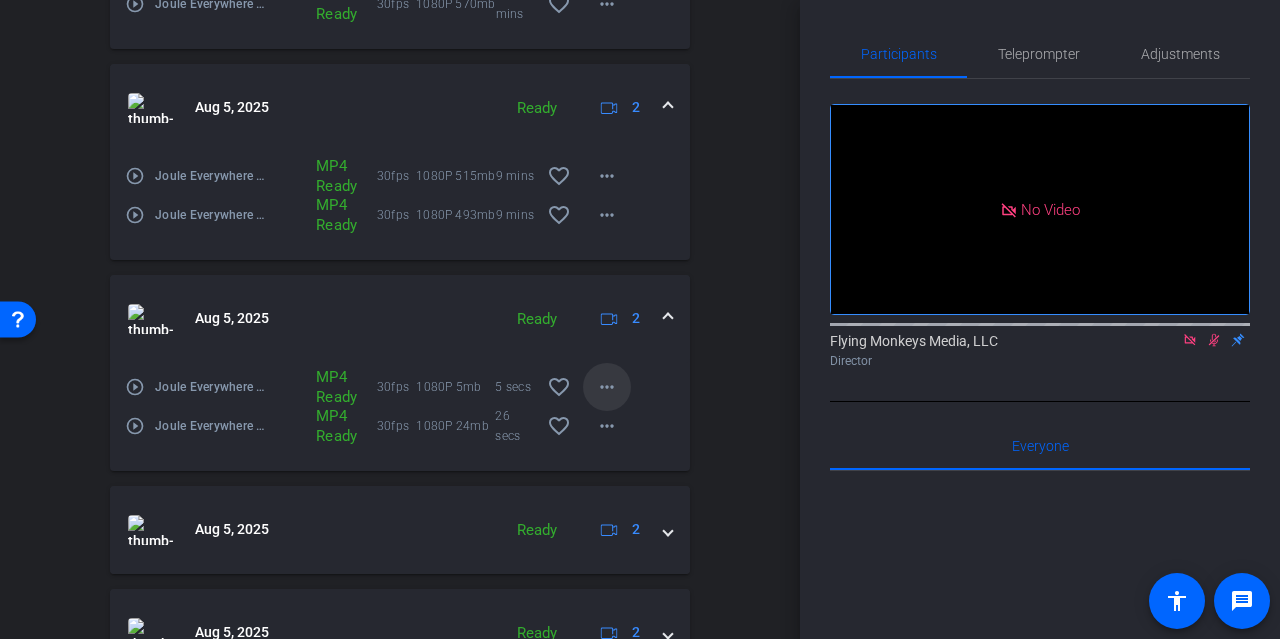 scroll, scrollTop: 938, scrollLeft: 0, axis: vertical 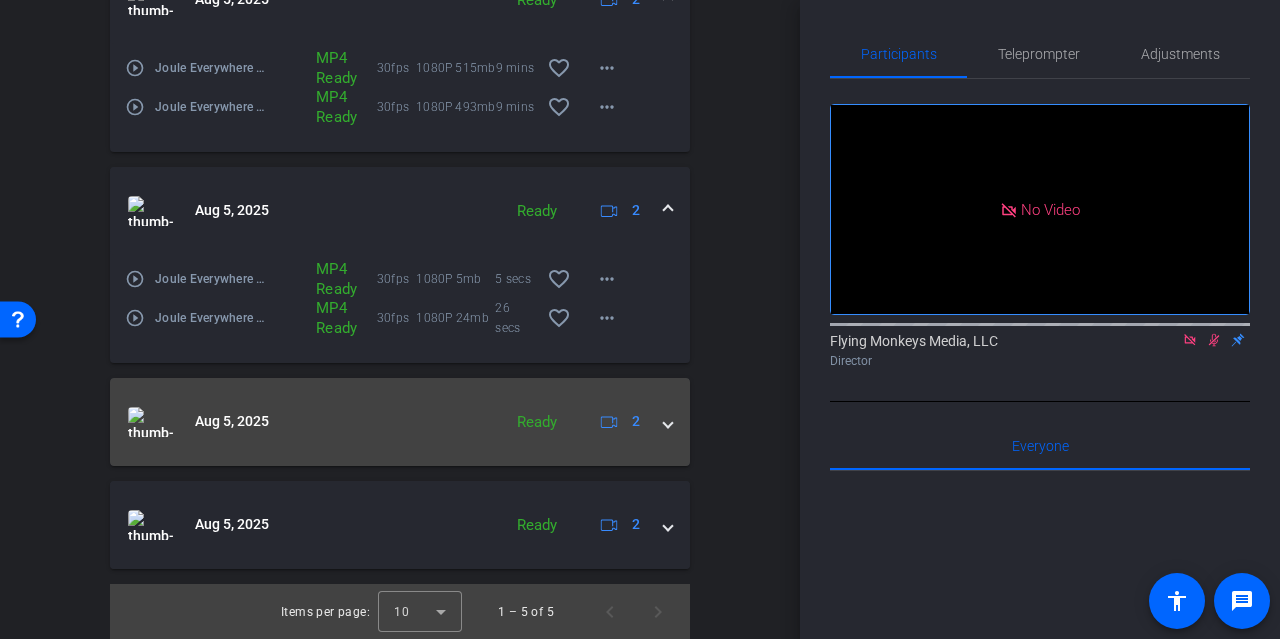click at bounding box center (668, 421) 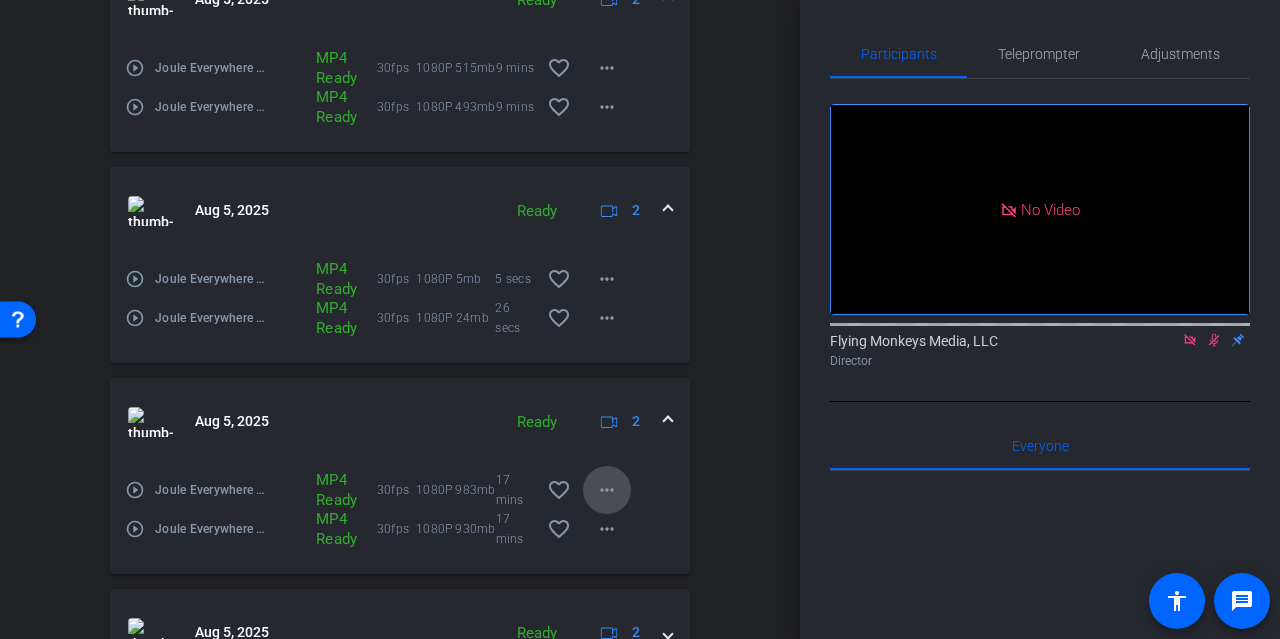 click on "more_horiz" at bounding box center (607, 490) 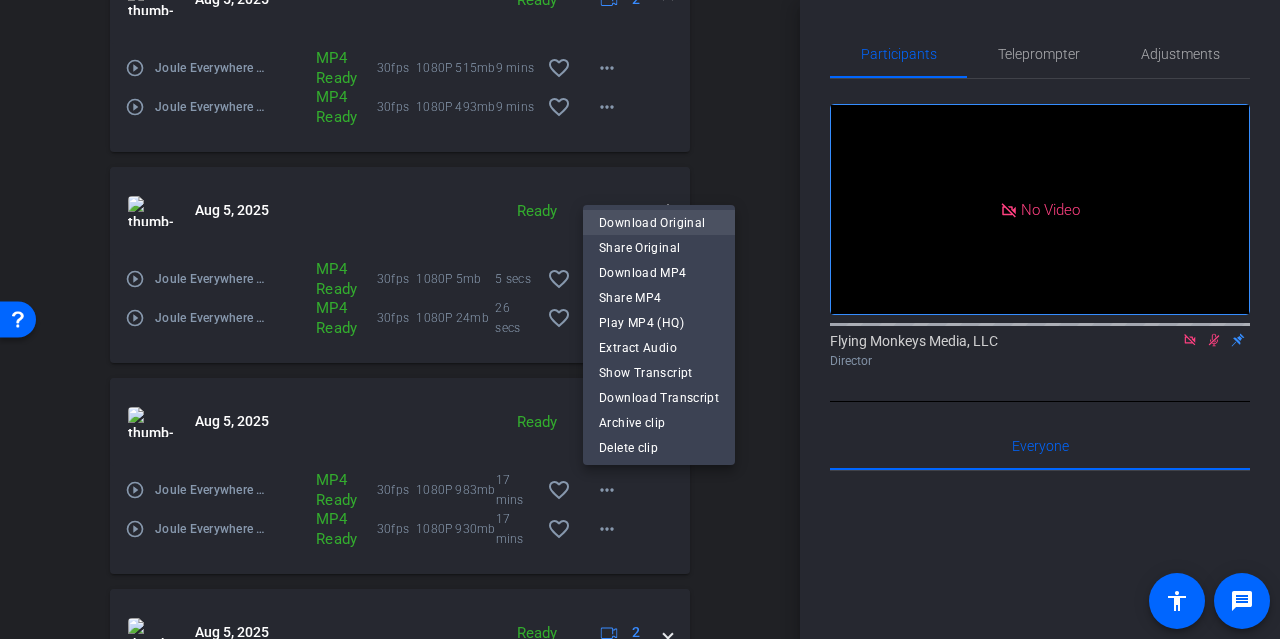 click on "Download Original" at bounding box center (659, 223) 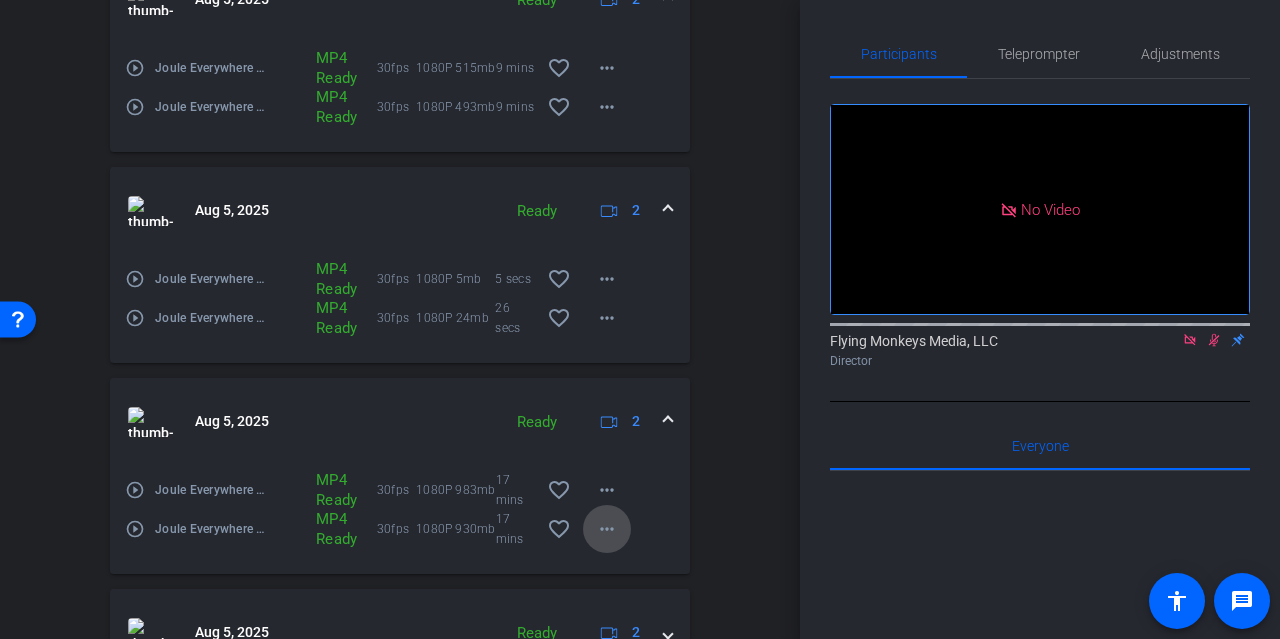 click on "more_horiz" at bounding box center [607, 529] 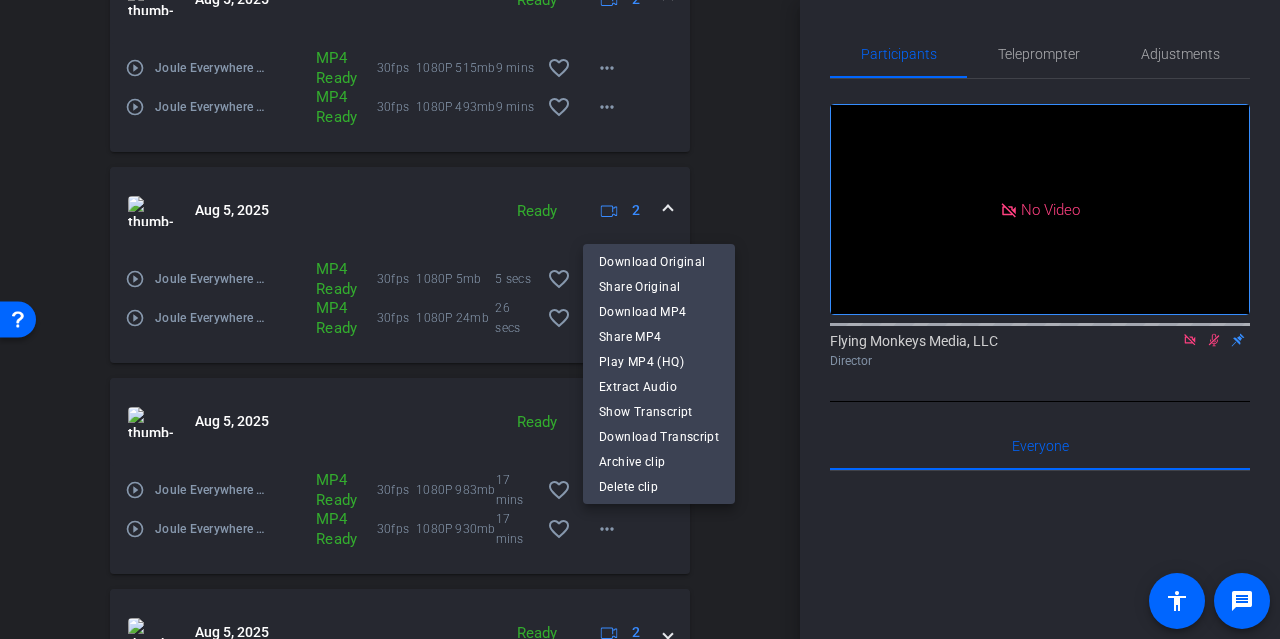 click on "Download Original Share Original  Download MP4   Share MP4   Play MP4 (HQ)   Extract Audio   Show Transcript   Download Transcript   Archive clip   Delete clip" at bounding box center (659, 374) 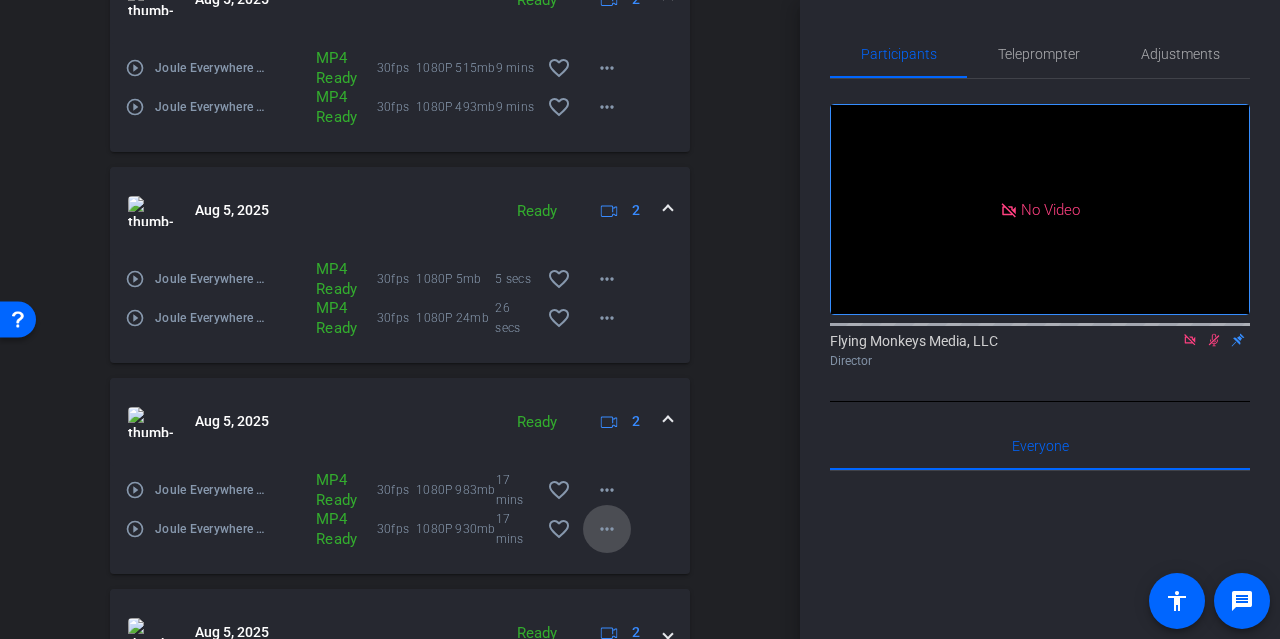 click at bounding box center (607, 529) 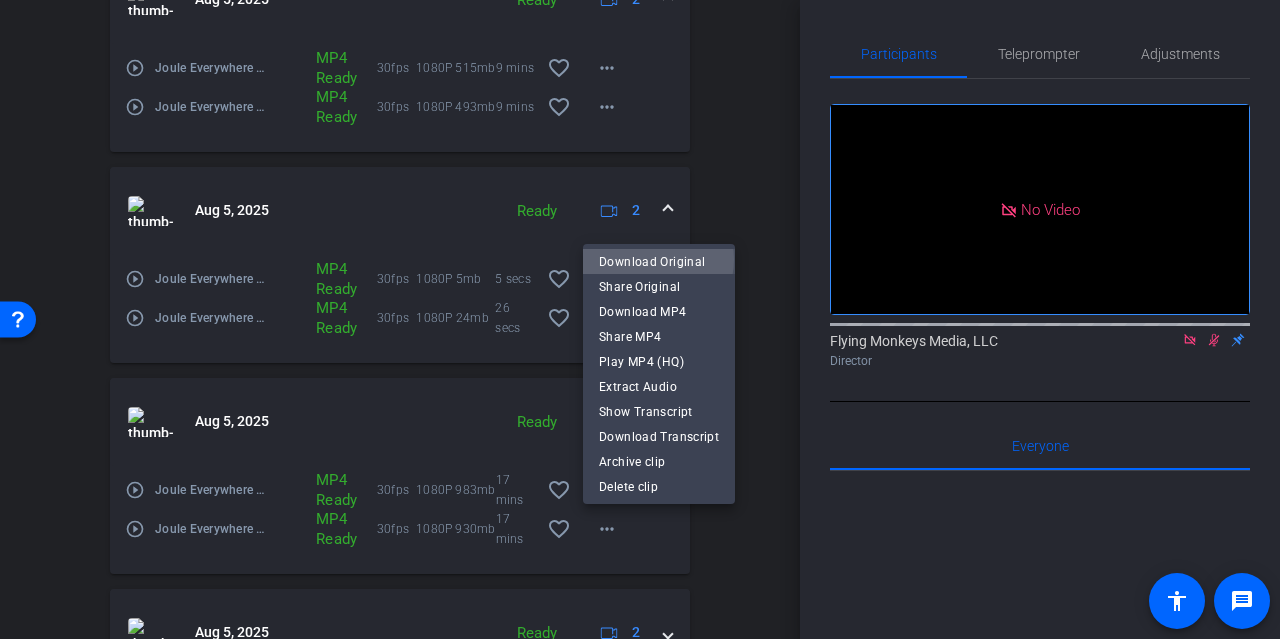click on "Download Original" at bounding box center (659, 262) 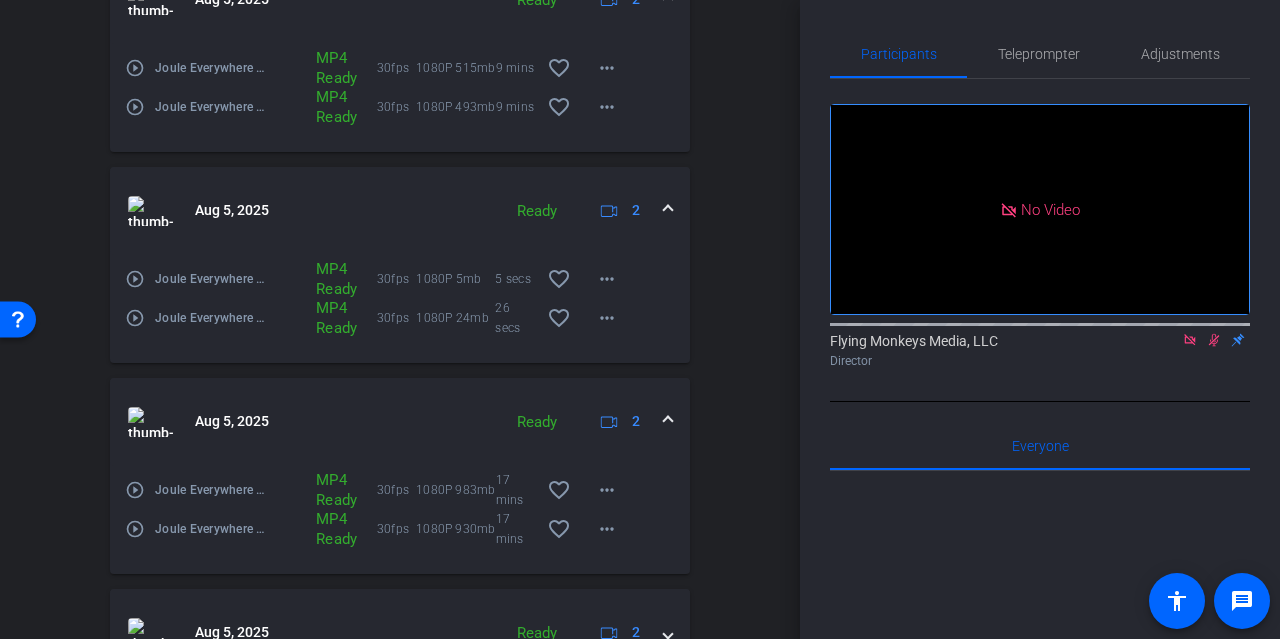 scroll, scrollTop: 1046, scrollLeft: 0, axis: vertical 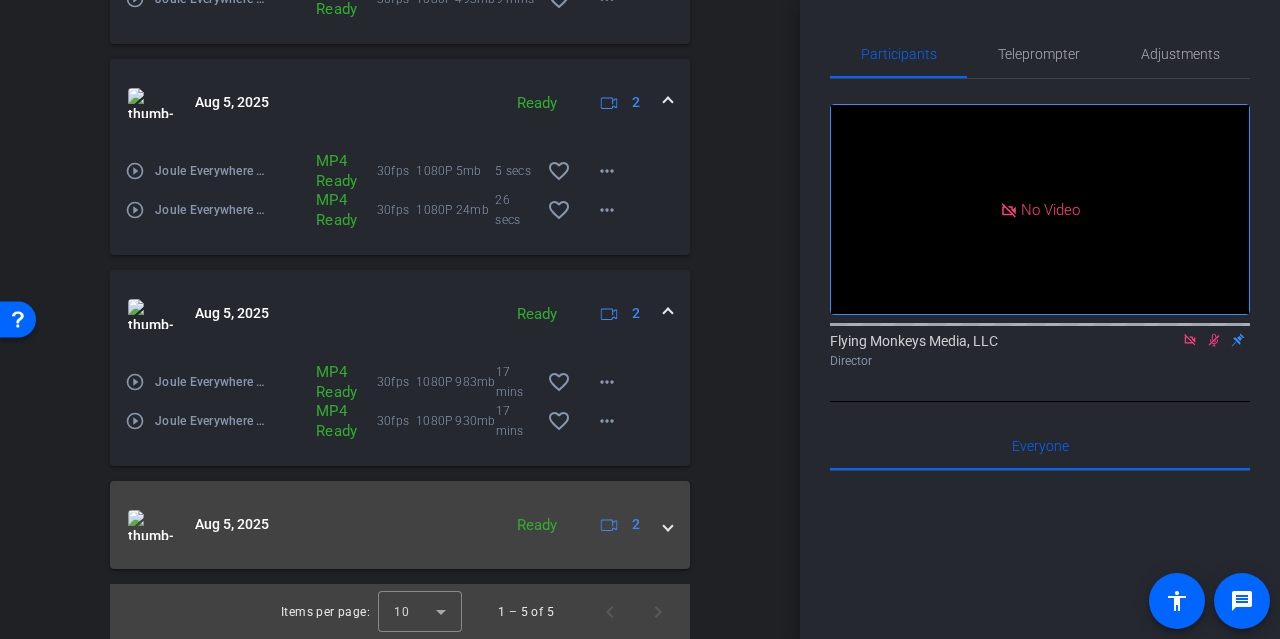 click at bounding box center [668, 524] 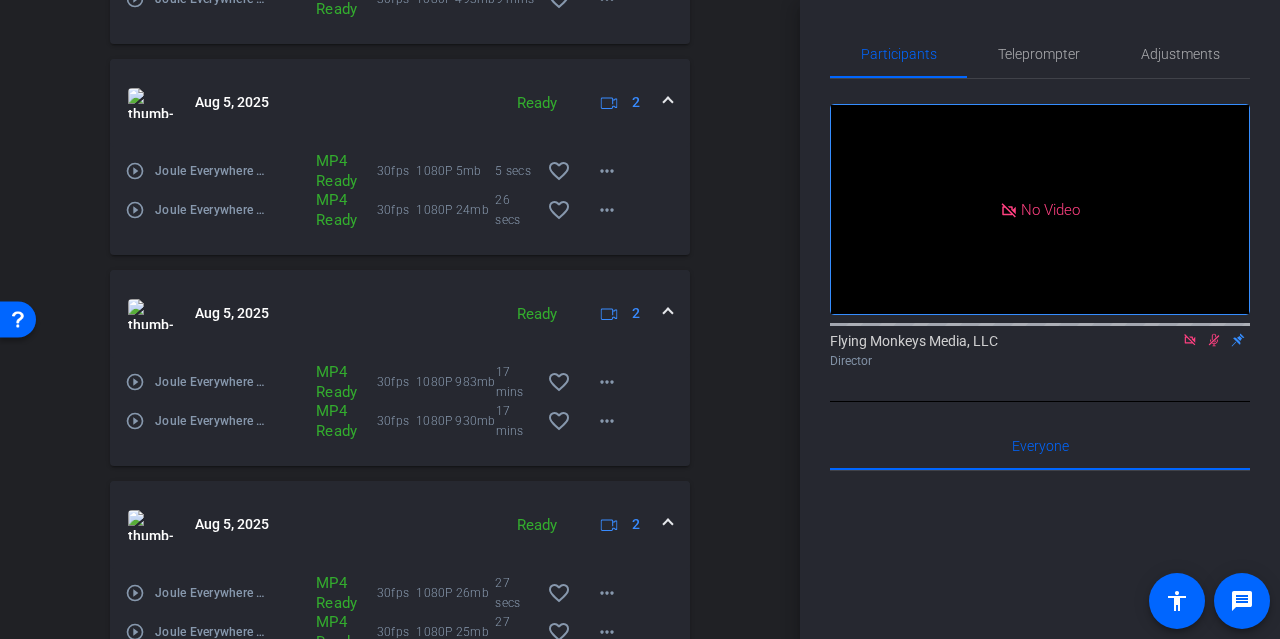 scroll, scrollTop: 1154, scrollLeft: 0, axis: vertical 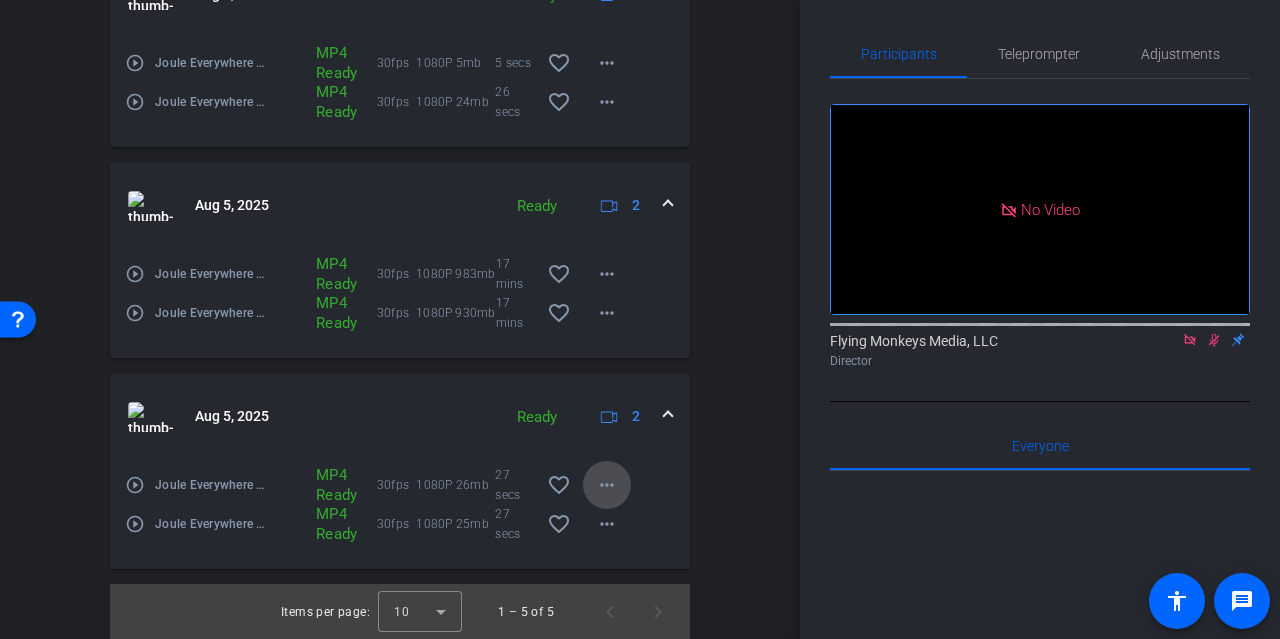 click on "more_horiz" at bounding box center [607, 485] 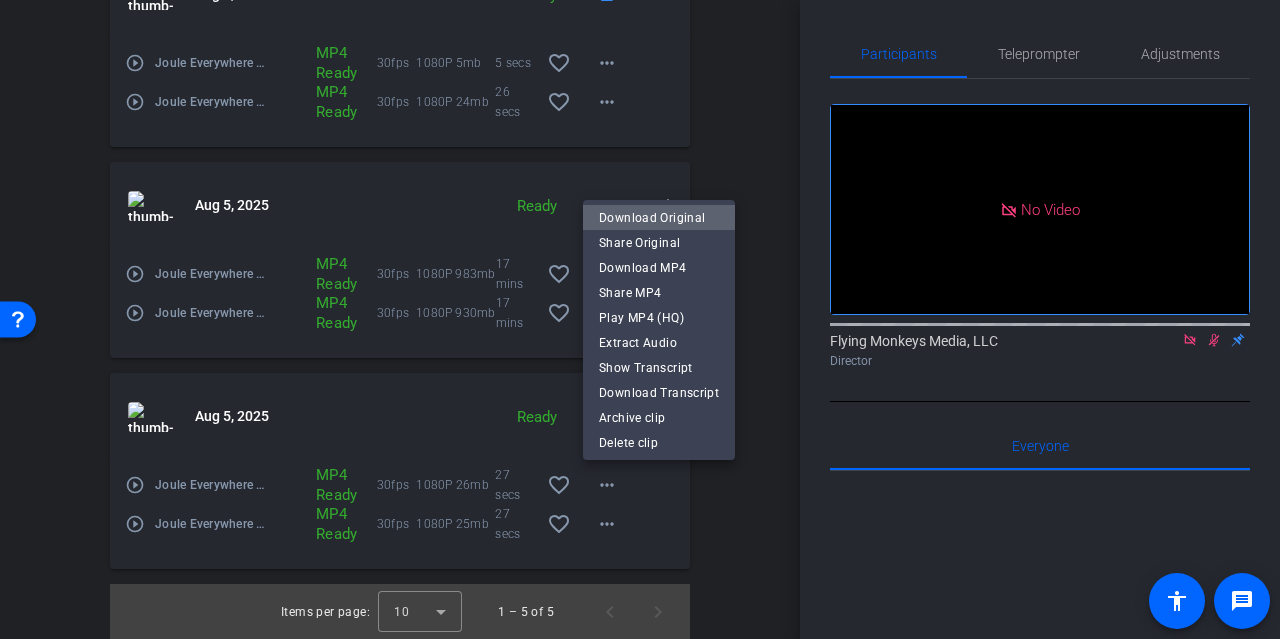 click on "Download Original" at bounding box center [659, 218] 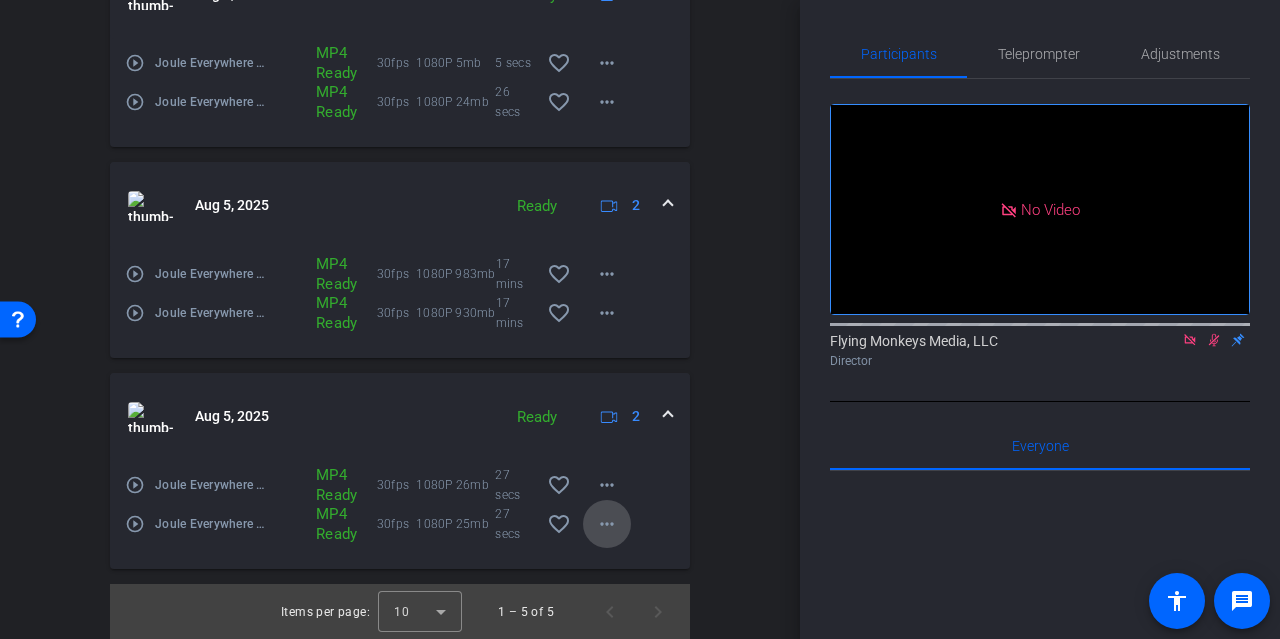 click on "more_horiz" at bounding box center (607, 524) 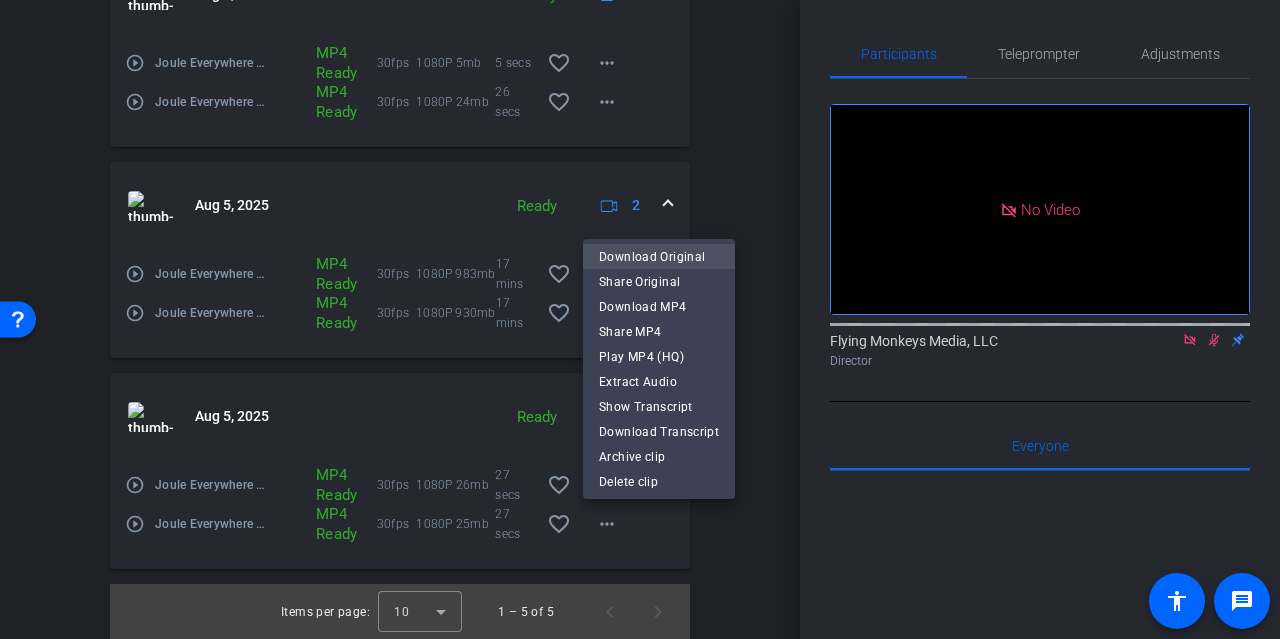 click on "Download Original" at bounding box center [659, 257] 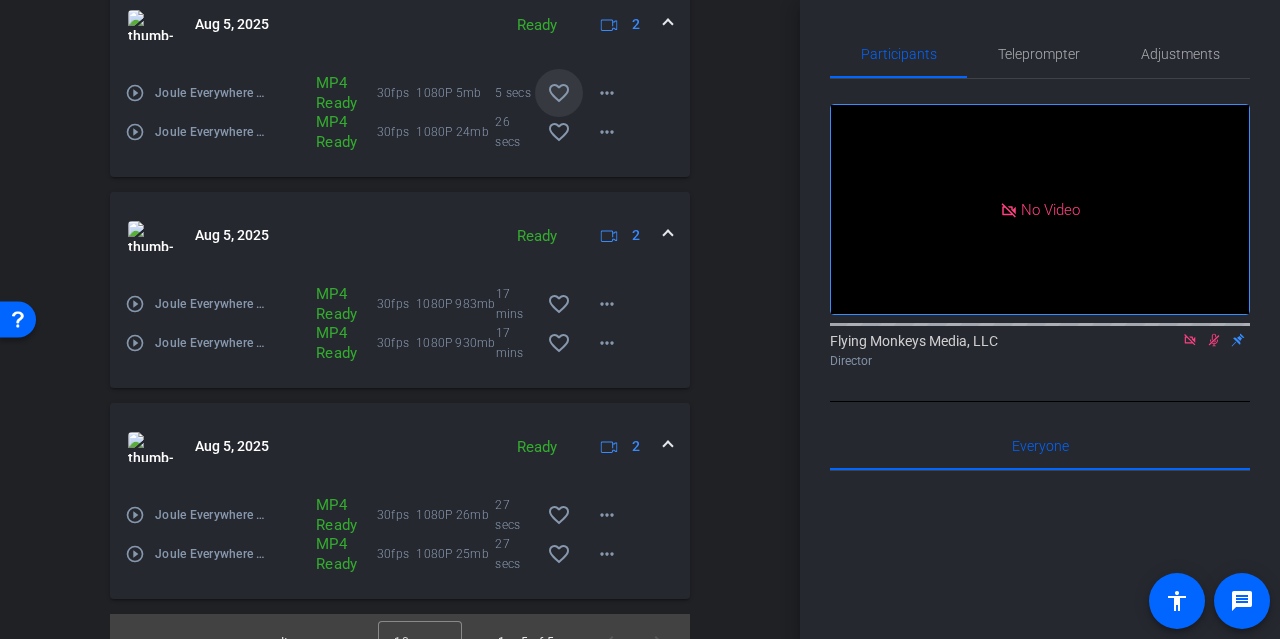 scroll, scrollTop: 1154, scrollLeft: 0, axis: vertical 